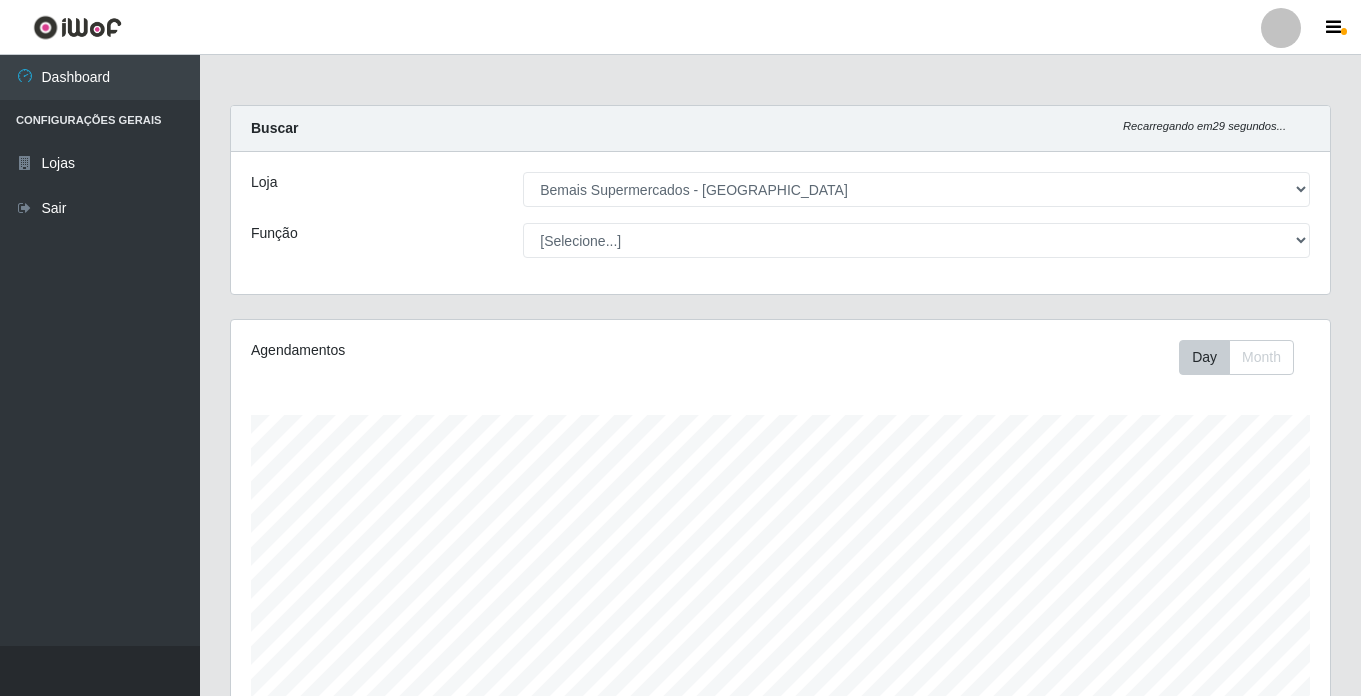 select on "250" 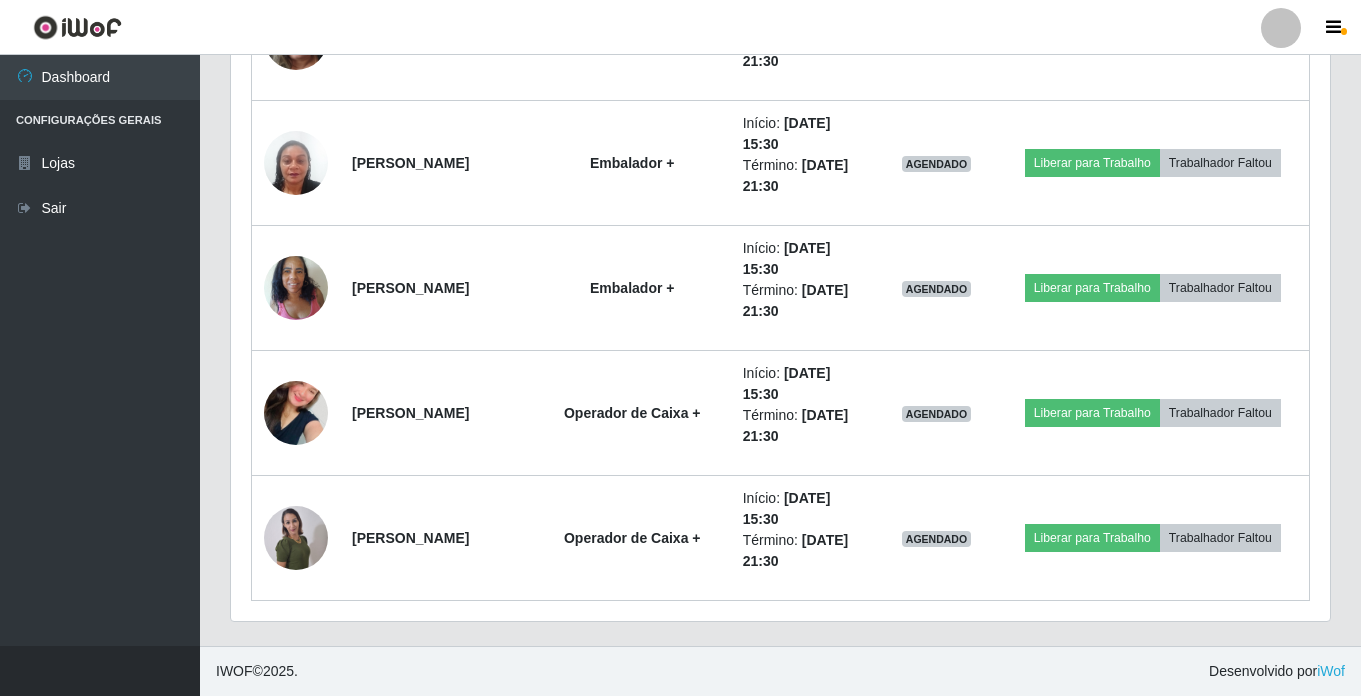 scroll, scrollTop: 999585, scrollLeft: 998901, axis: both 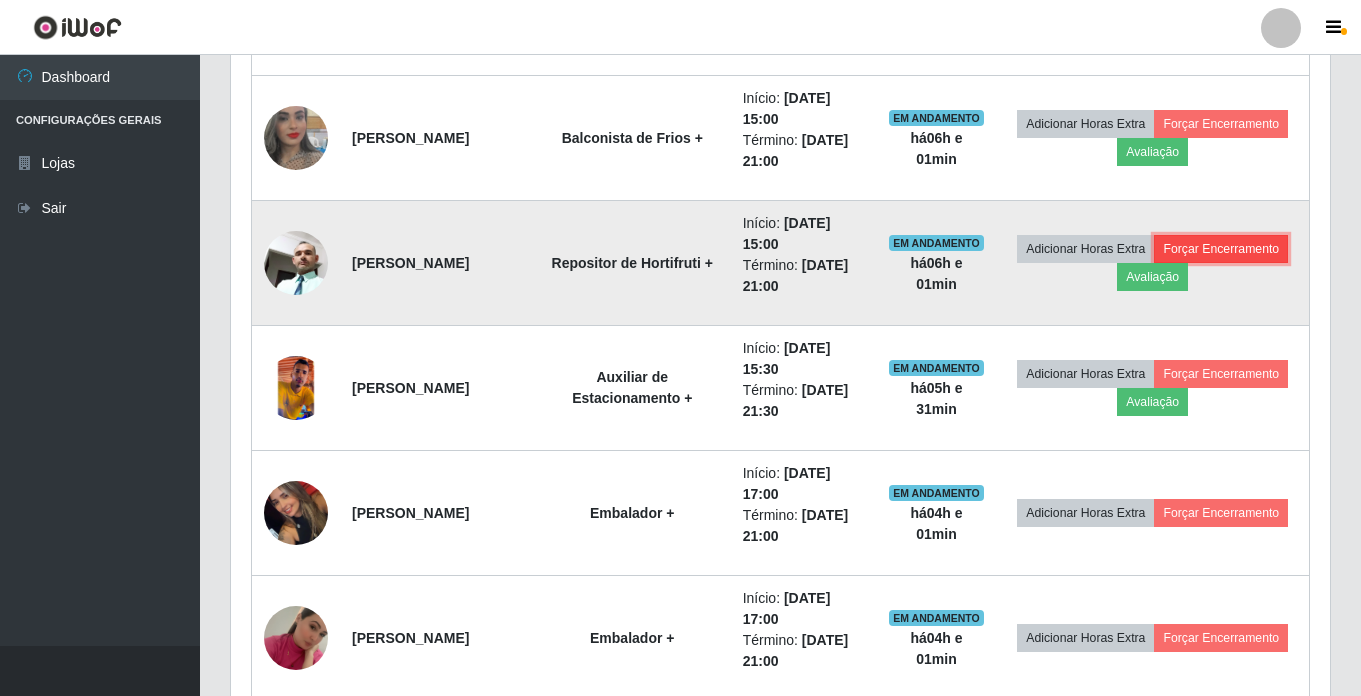 click on "Forçar Encerramento" at bounding box center (1221, 249) 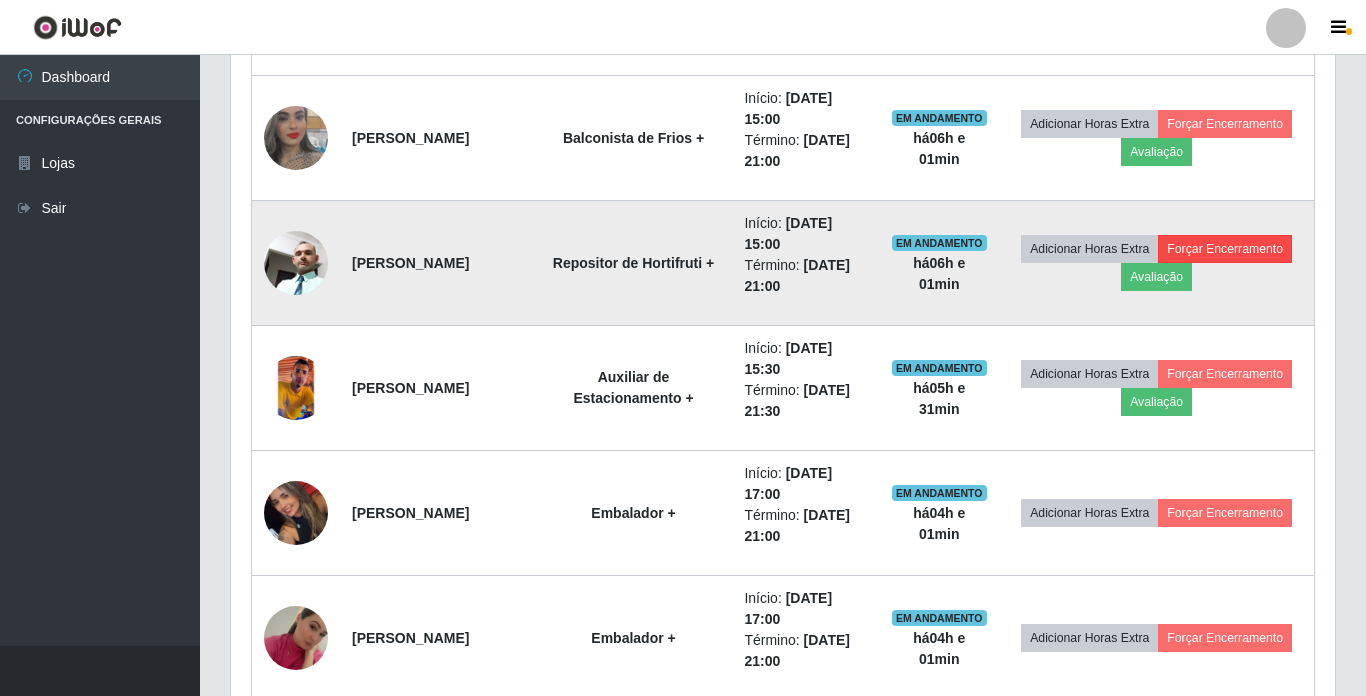 scroll, scrollTop: 999585, scrollLeft: 998911, axis: both 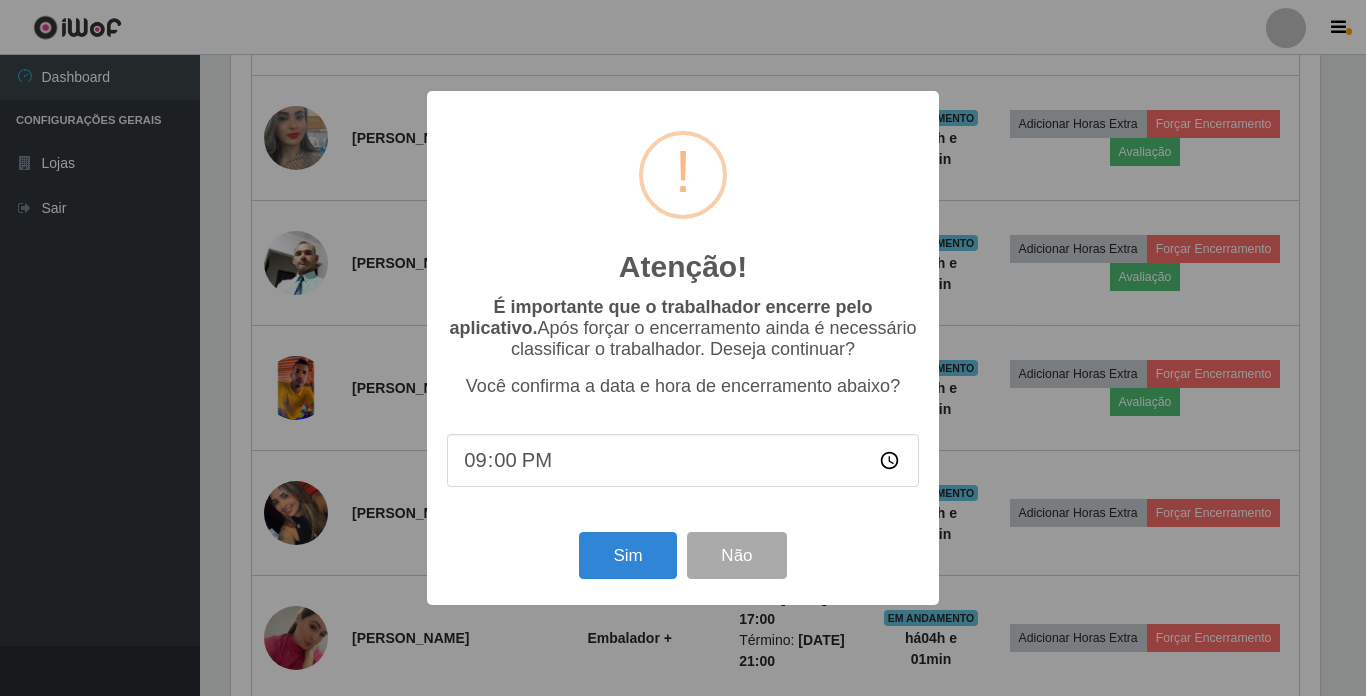 click on "Atenção! × É importante que o trabalhador encerre pelo aplicativo.
Após forçar o encerramento ainda é necessário classificar o trabalhador.
Deseja continuar?
Você confirma a data e hora de encerramento abaixo?
21:00
Sim Não" at bounding box center (683, 348) 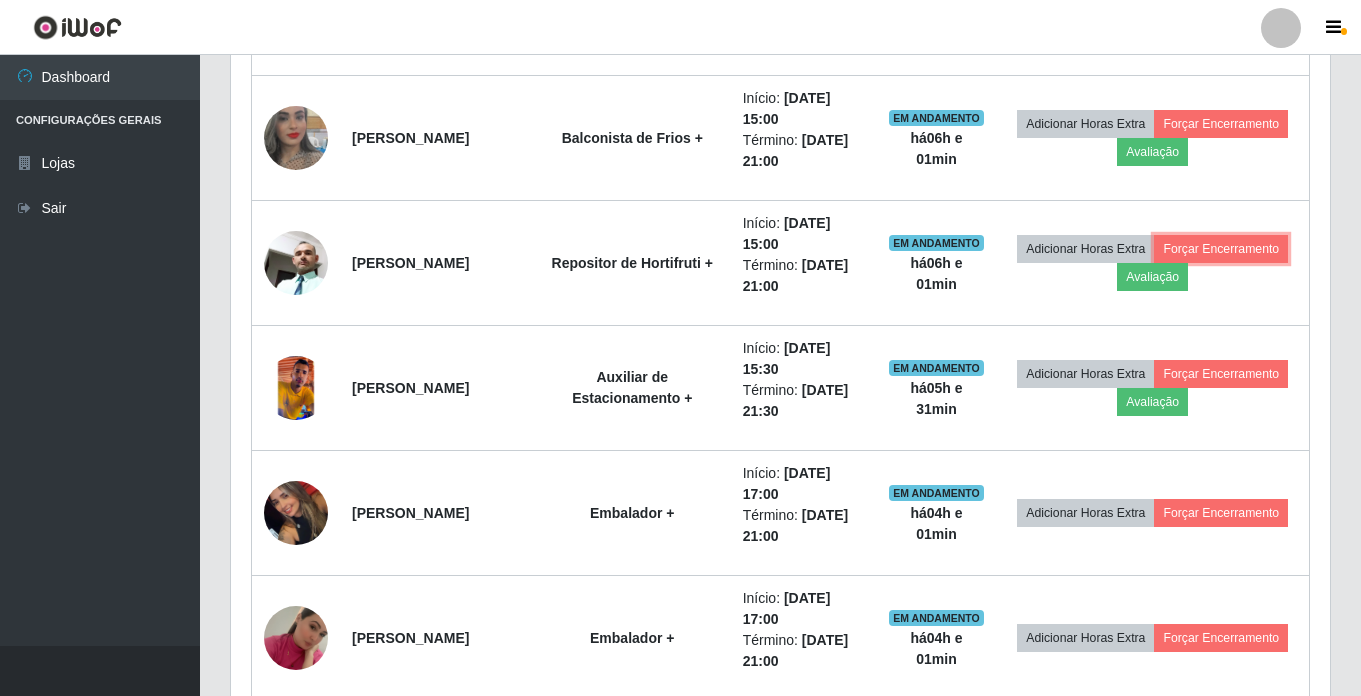 scroll, scrollTop: 999585, scrollLeft: 998901, axis: both 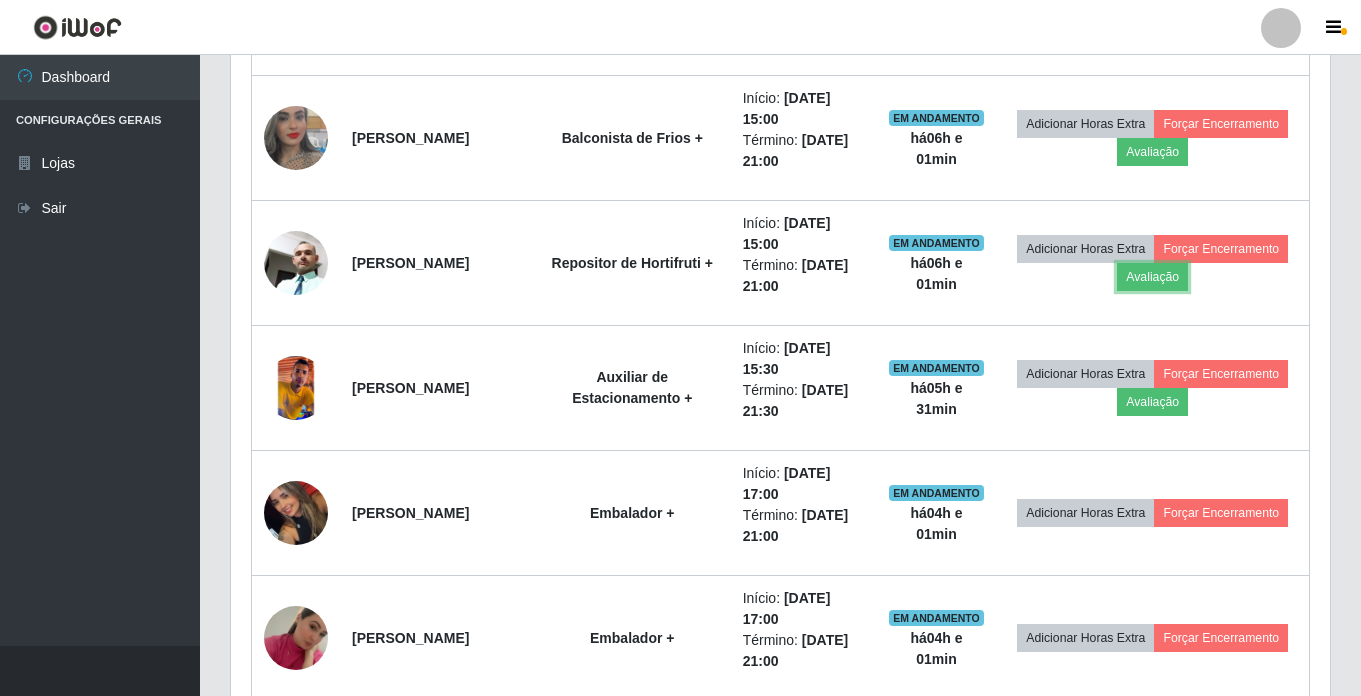 click on "Avaliação" at bounding box center [1152, 277] 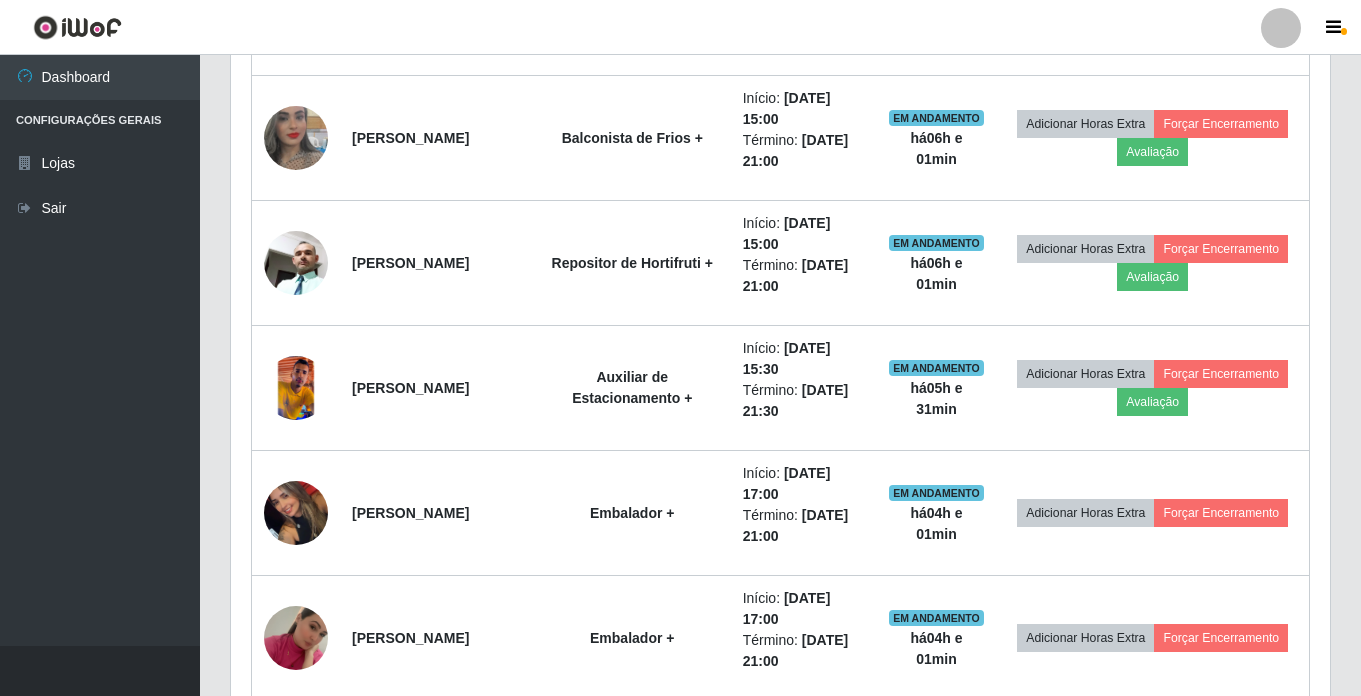 scroll, scrollTop: 999585, scrollLeft: 998911, axis: both 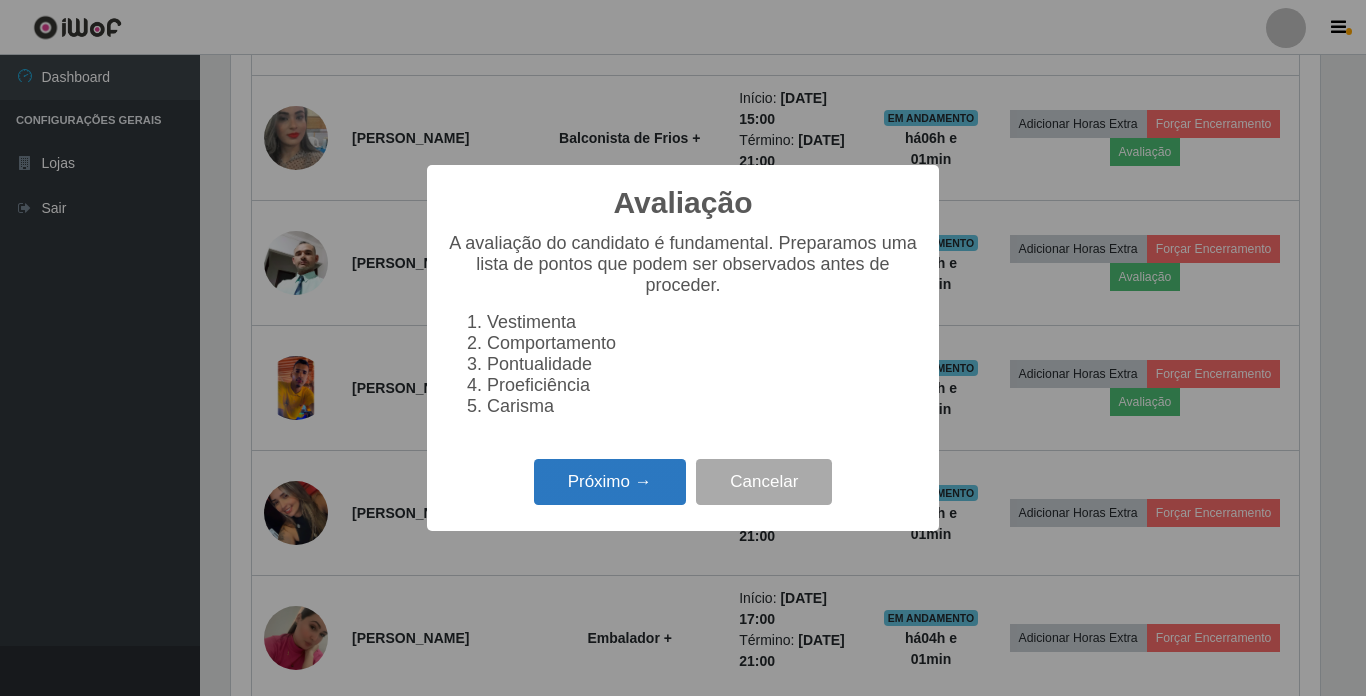 click on "Próximo →" at bounding box center (610, 482) 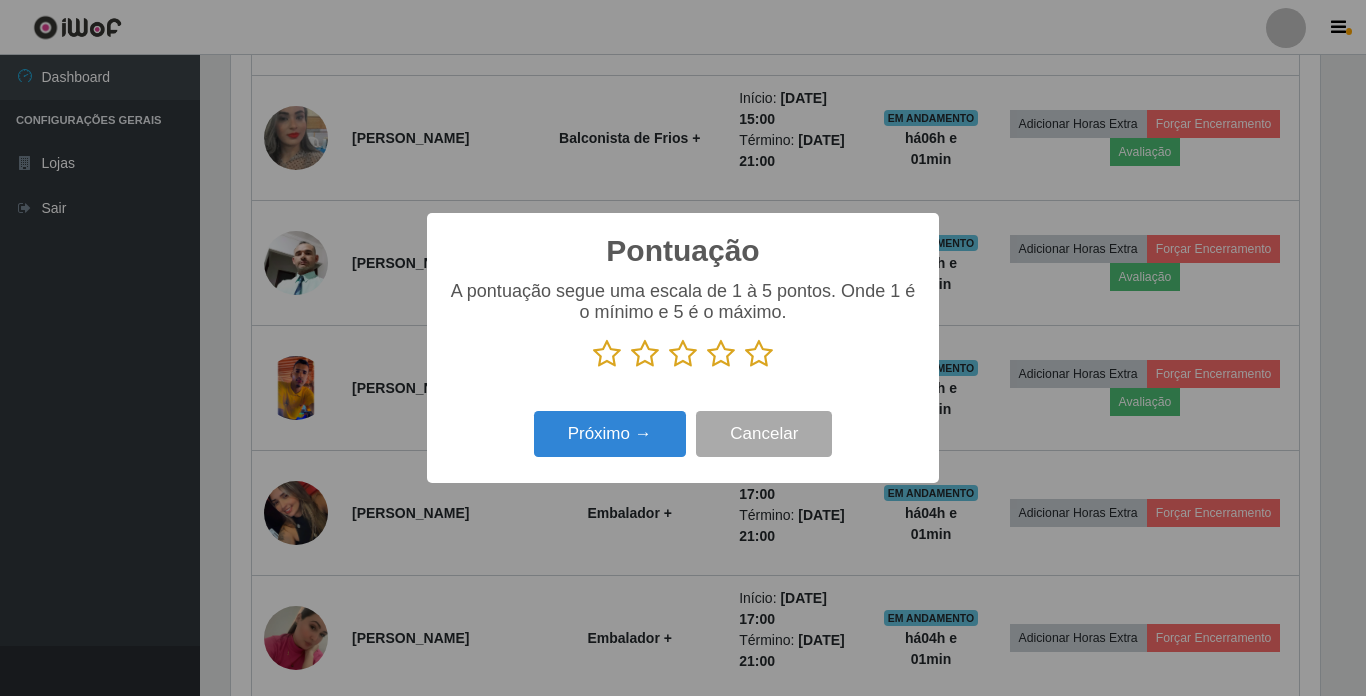 scroll, scrollTop: 999585, scrollLeft: 998911, axis: both 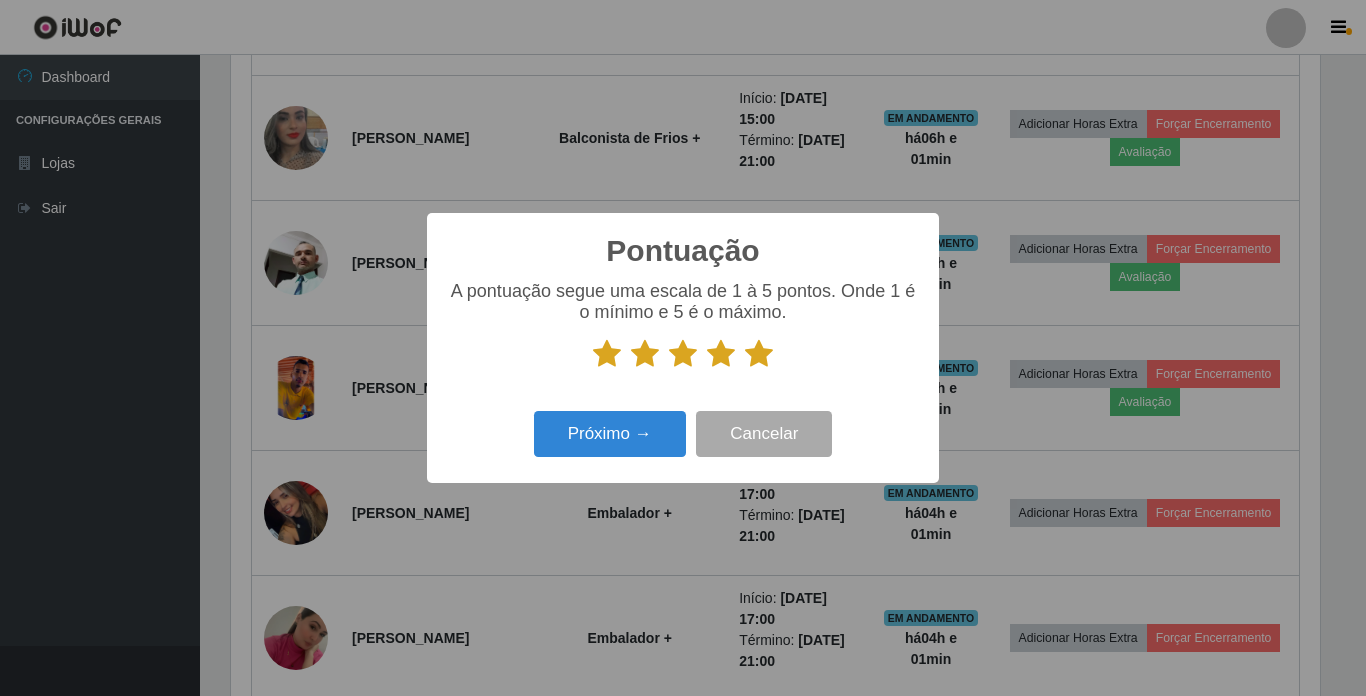 click at bounding box center (759, 354) 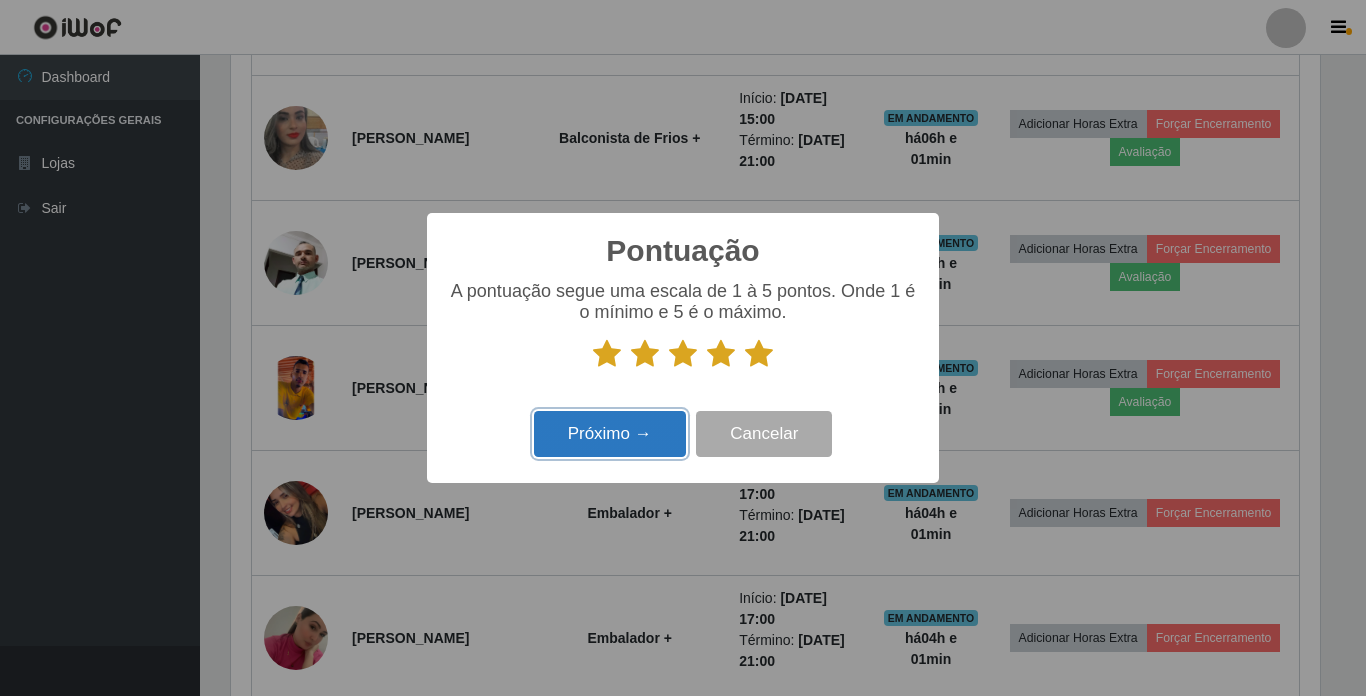 click on "Próximo →" at bounding box center (610, 434) 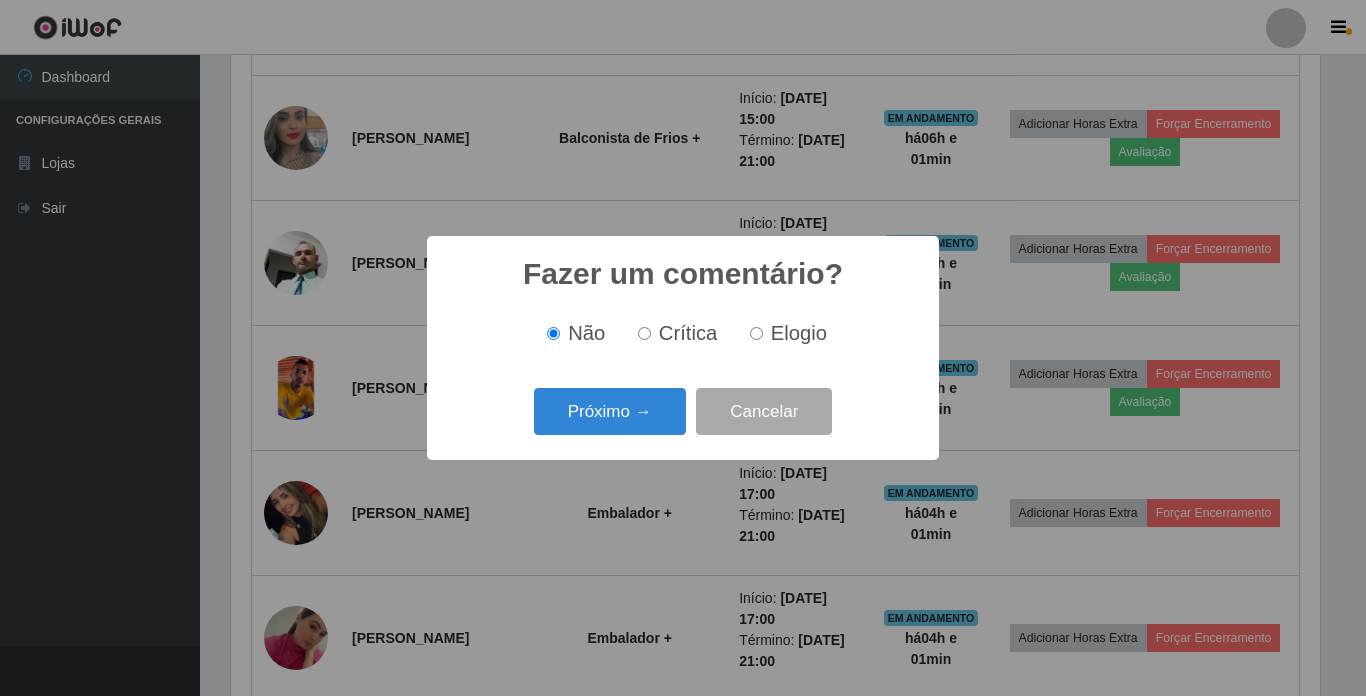 scroll, scrollTop: 999585, scrollLeft: 998911, axis: both 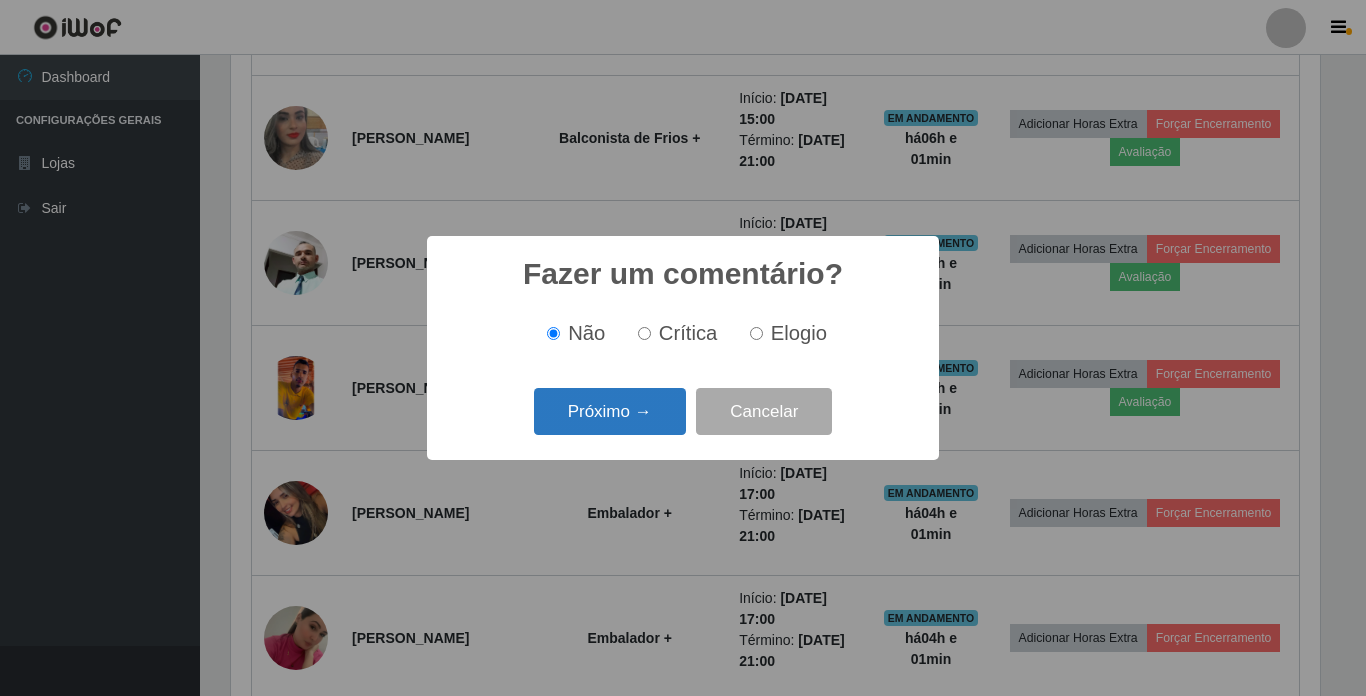 click on "Próximo →" at bounding box center (610, 411) 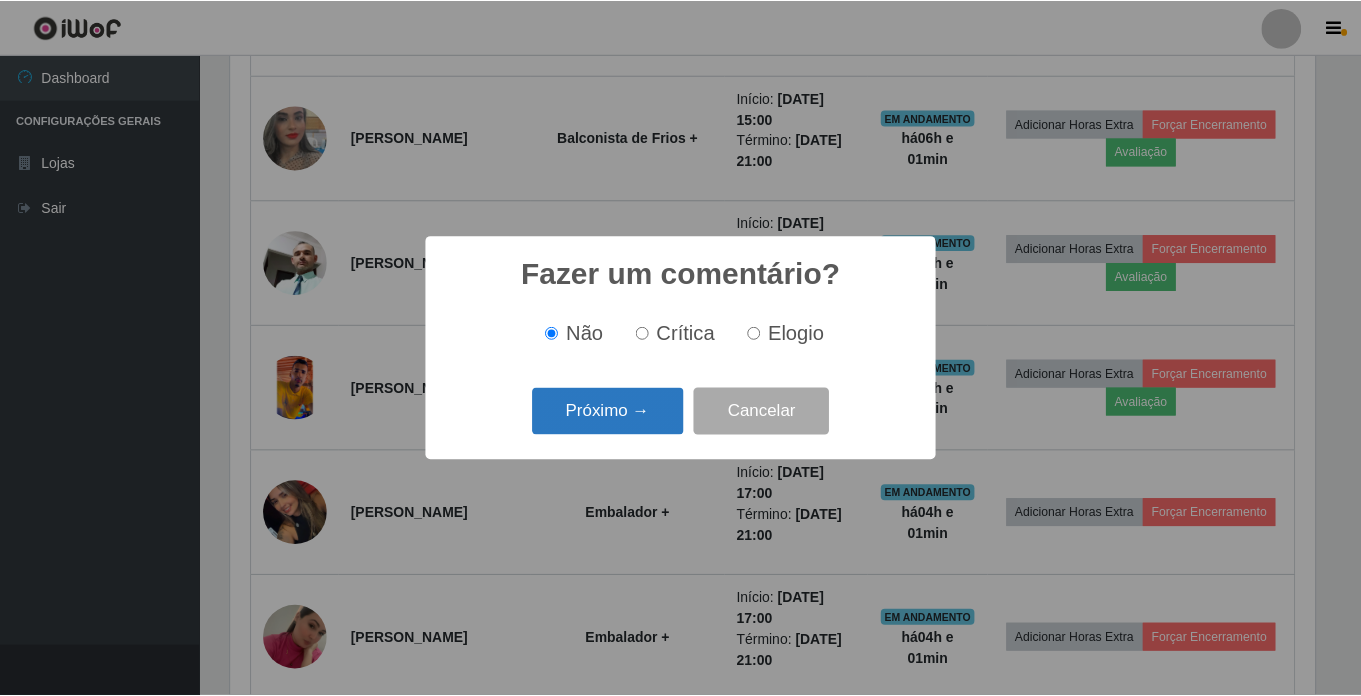 scroll, scrollTop: 999585, scrollLeft: 998911, axis: both 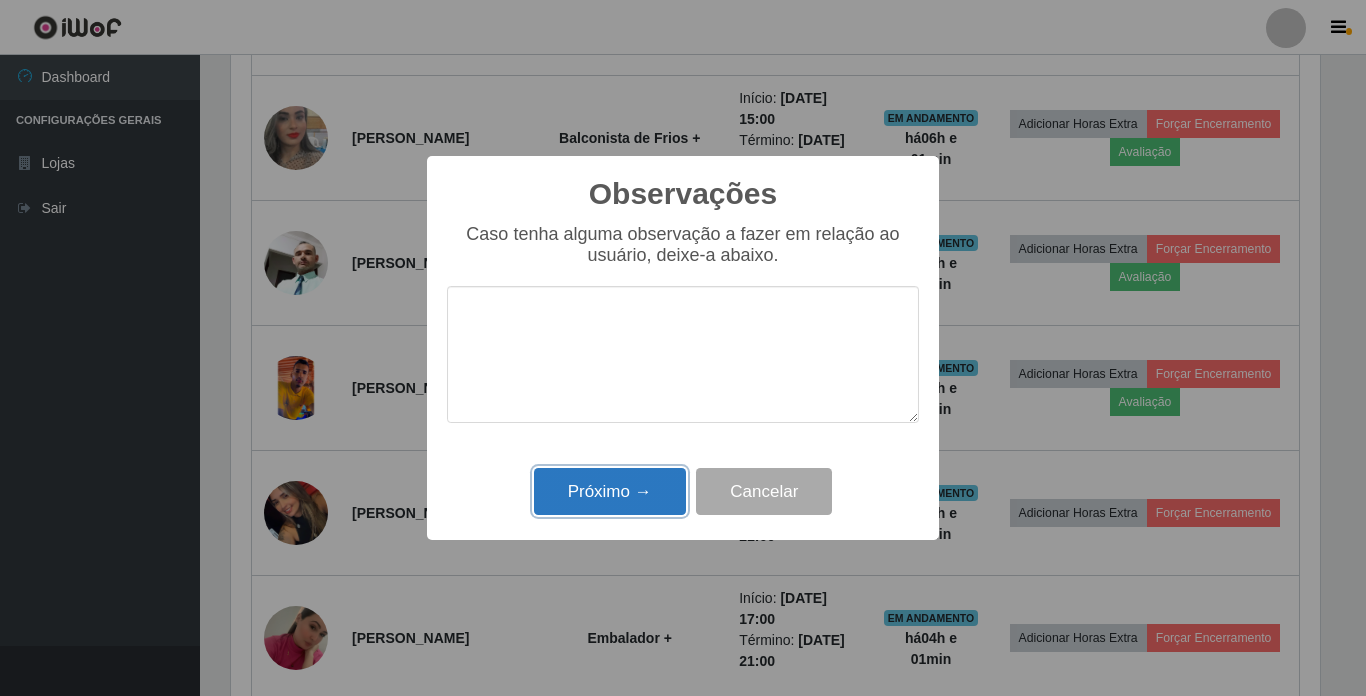 click on "Próximo →" at bounding box center (610, 491) 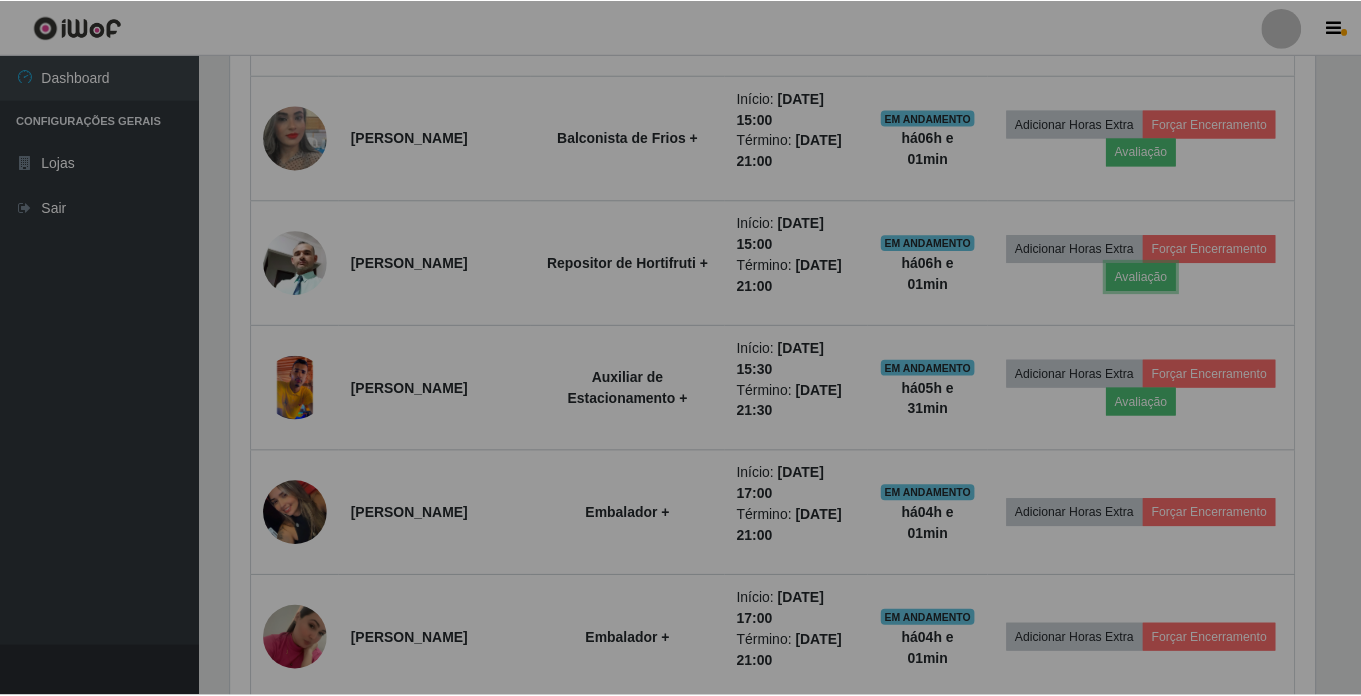 scroll, scrollTop: 999585, scrollLeft: 998901, axis: both 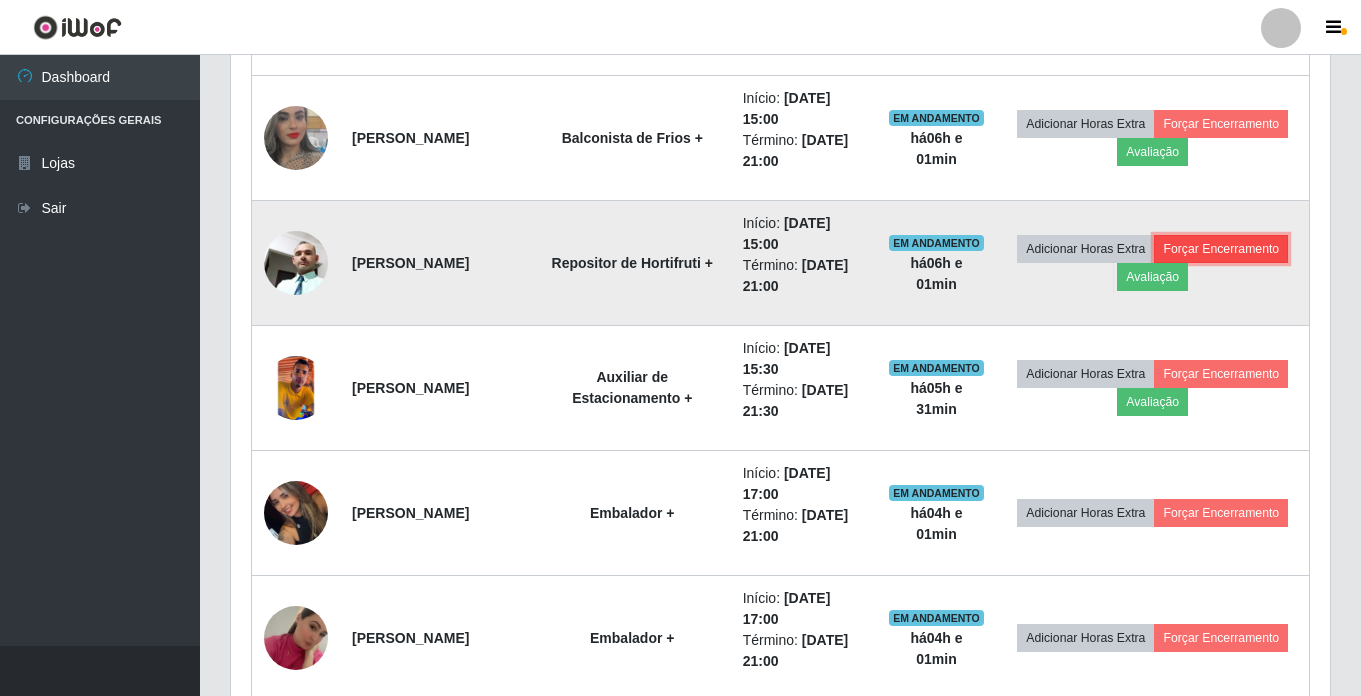 click on "Forçar Encerramento" at bounding box center (1221, 249) 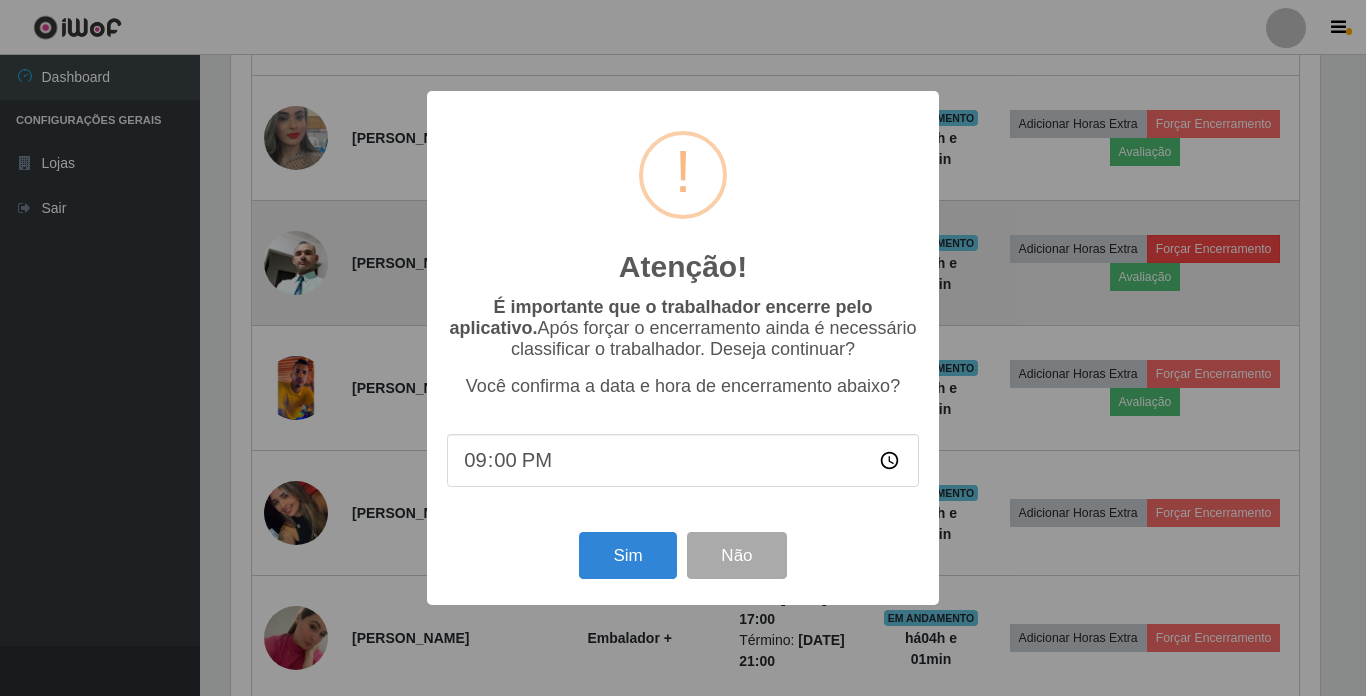 scroll, scrollTop: 999585, scrollLeft: 998911, axis: both 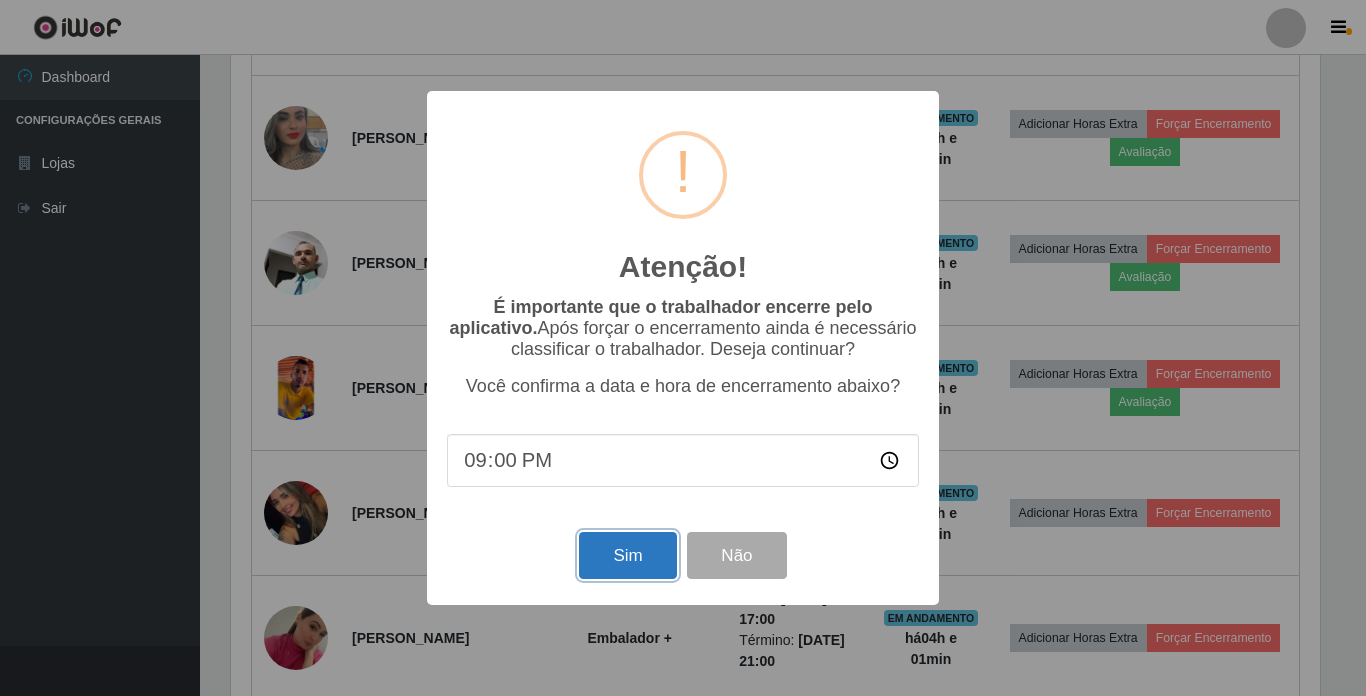 click on "Sim" at bounding box center (627, 555) 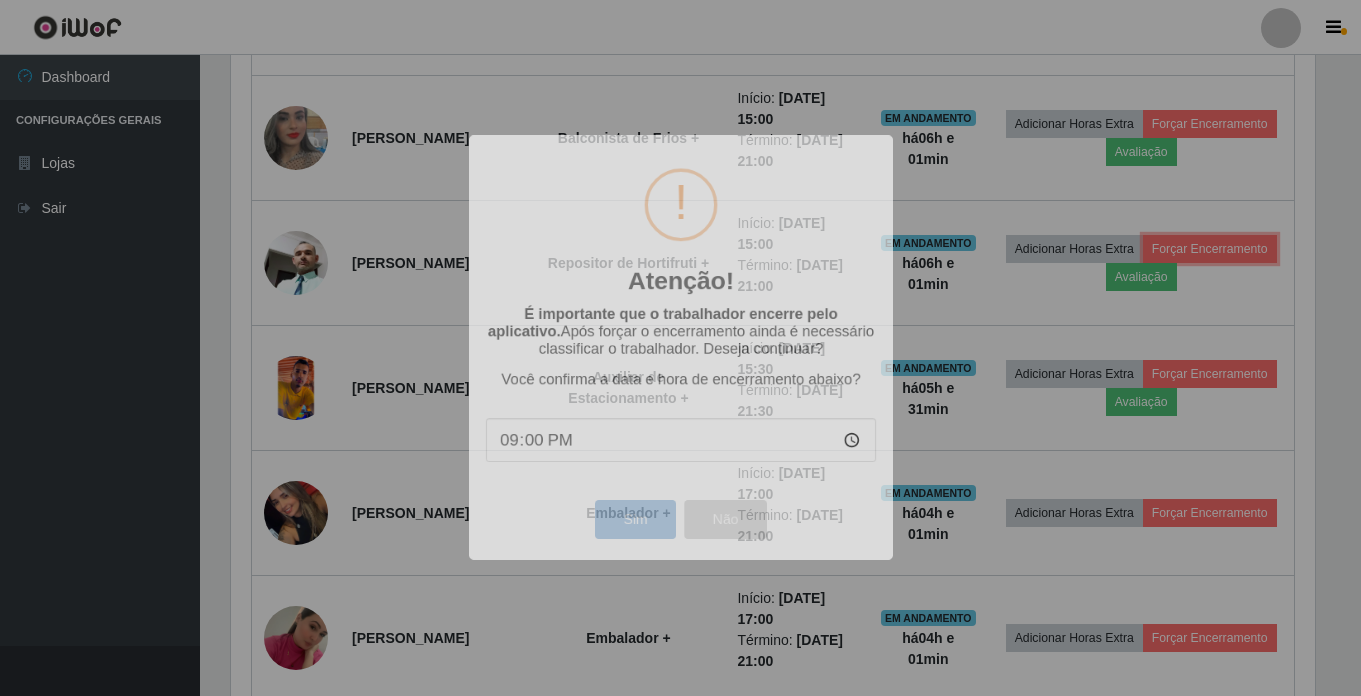 scroll, scrollTop: 999585, scrollLeft: 998901, axis: both 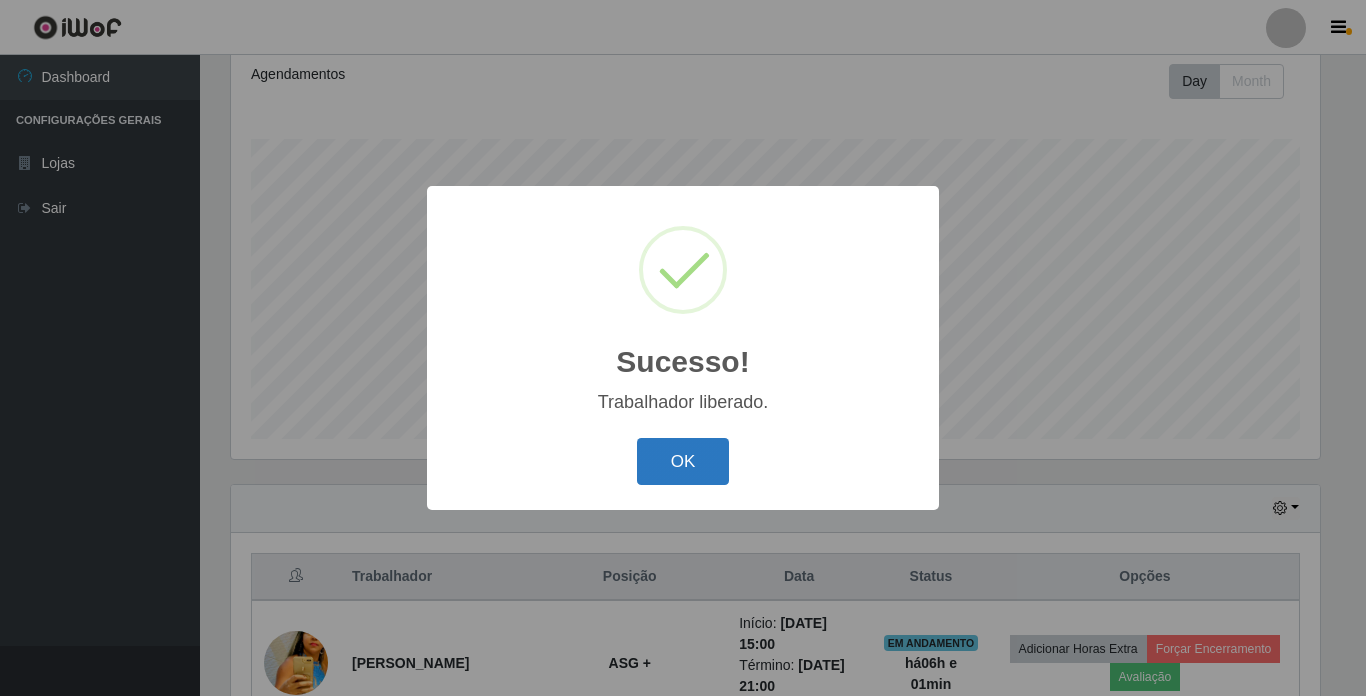 click on "OK" at bounding box center (683, 461) 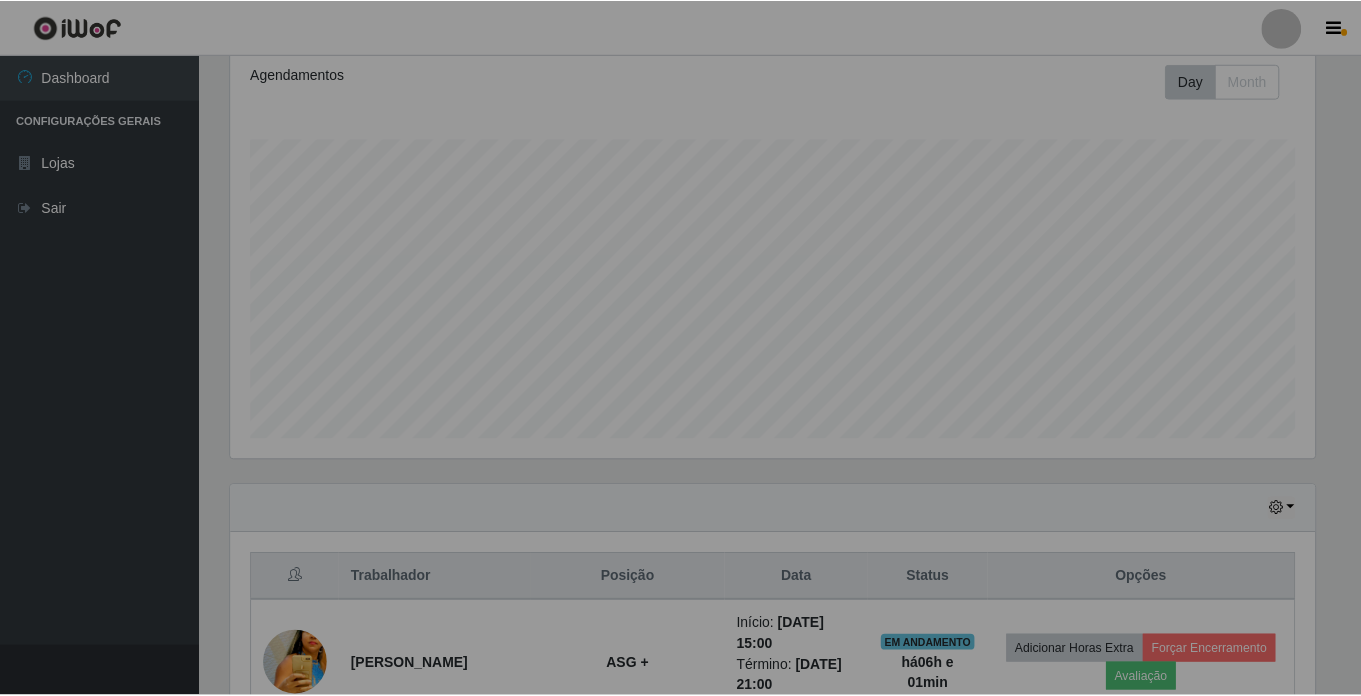 scroll, scrollTop: 999585, scrollLeft: 998901, axis: both 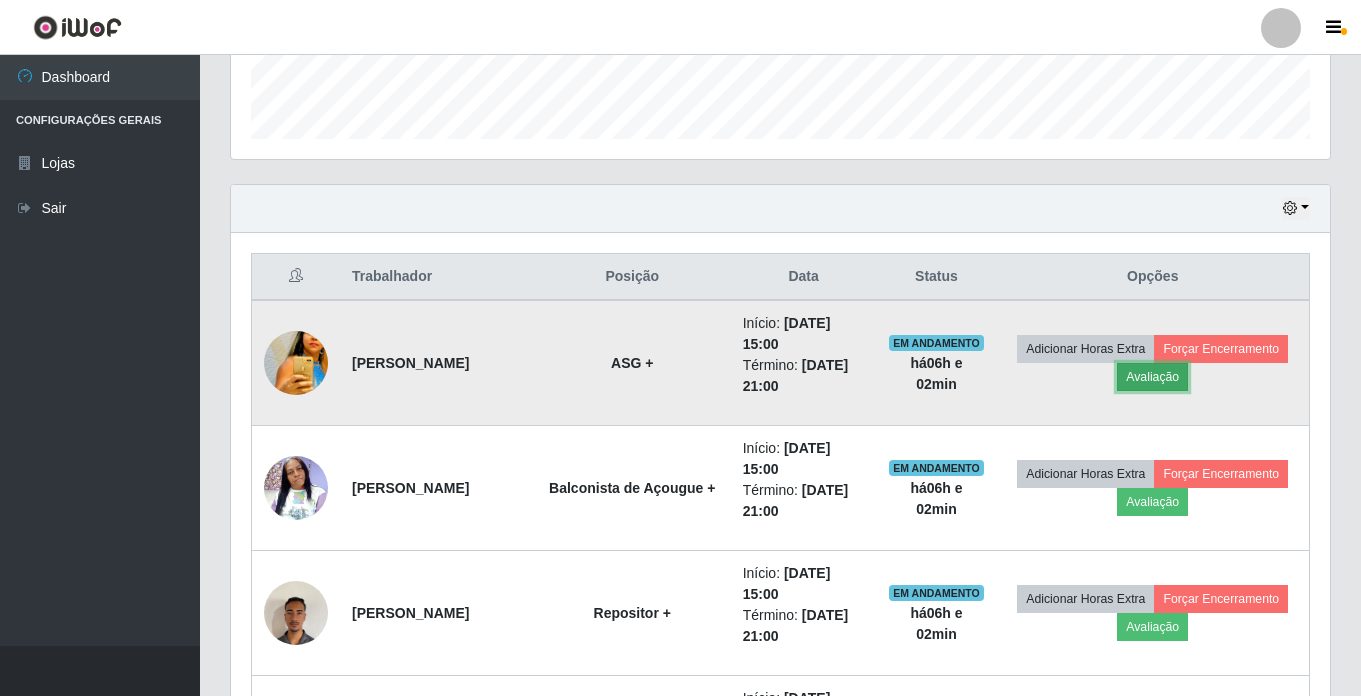 click on "Avaliação" at bounding box center (1152, 377) 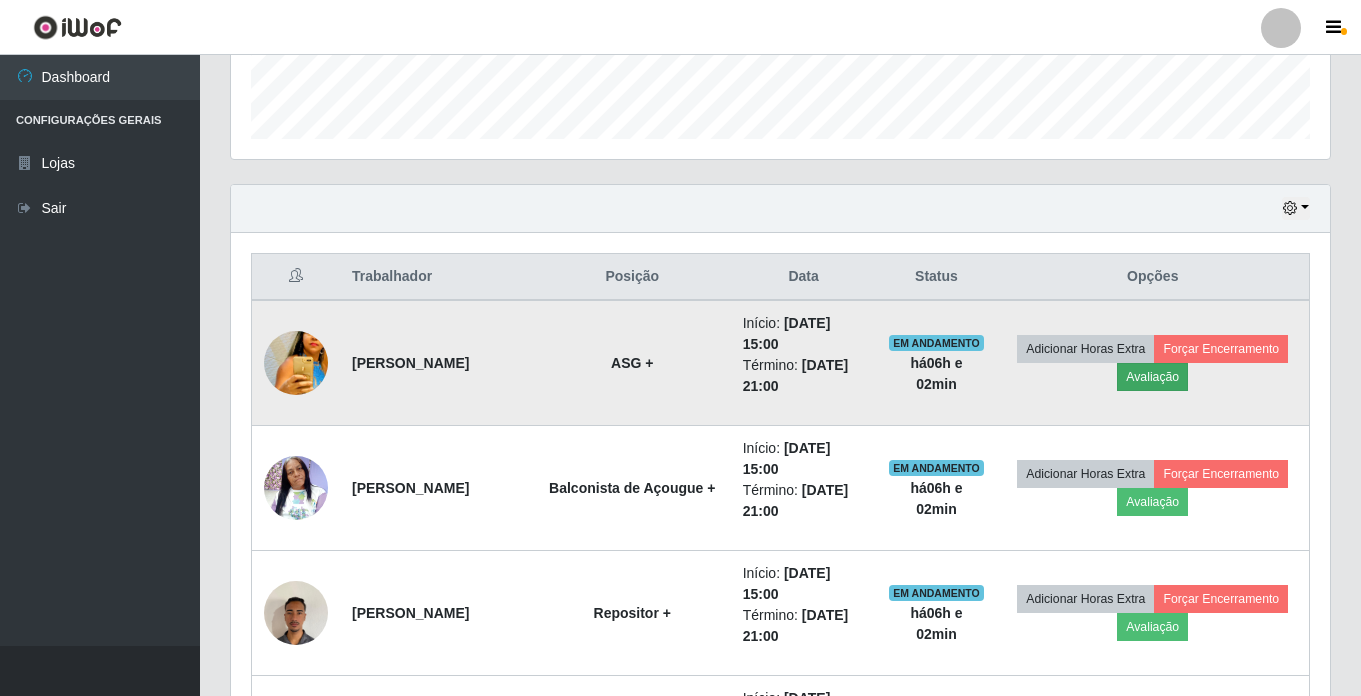 scroll, scrollTop: 999585, scrollLeft: 998911, axis: both 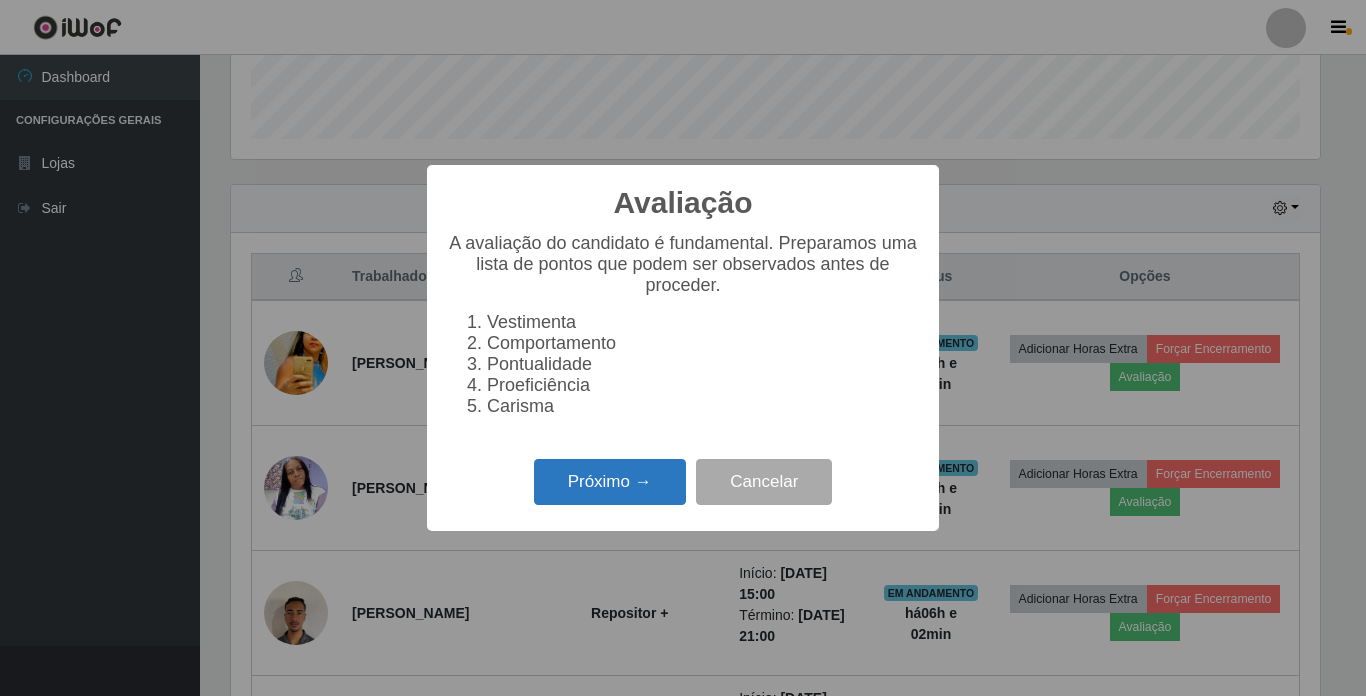 click on "Próximo →" at bounding box center (610, 482) 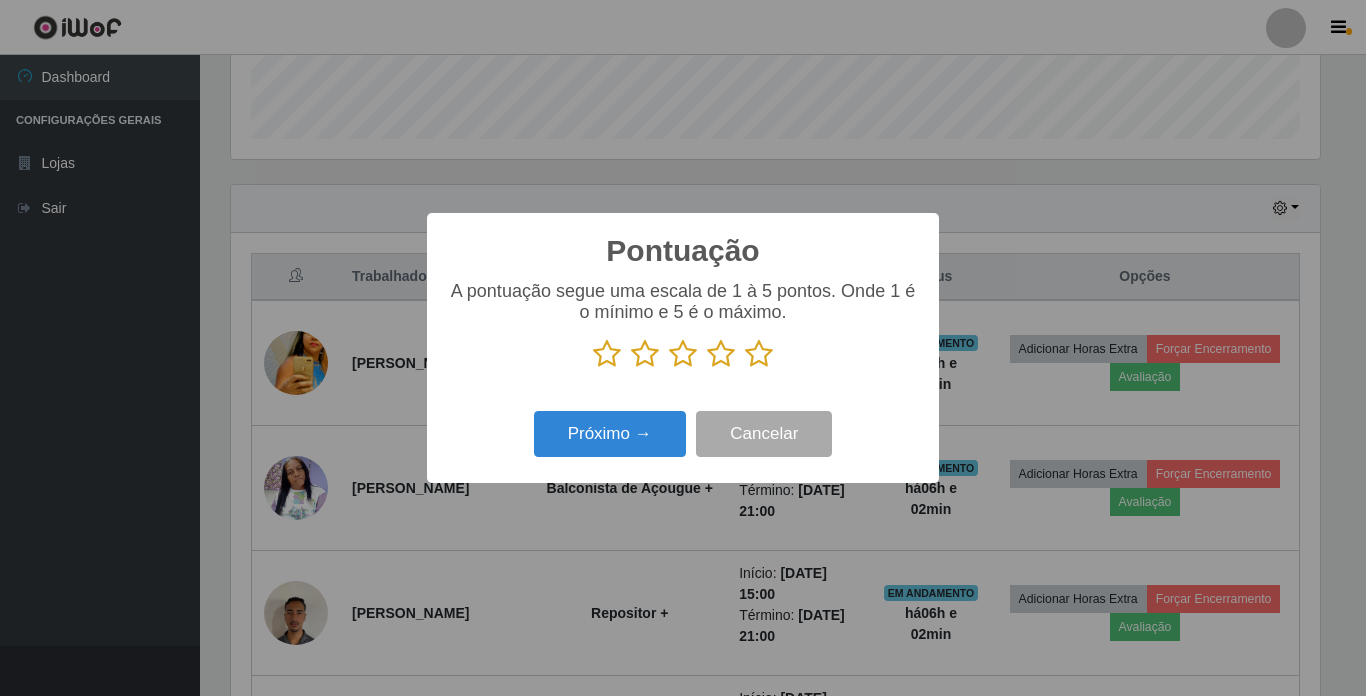 click at bounding box center [759, 354] 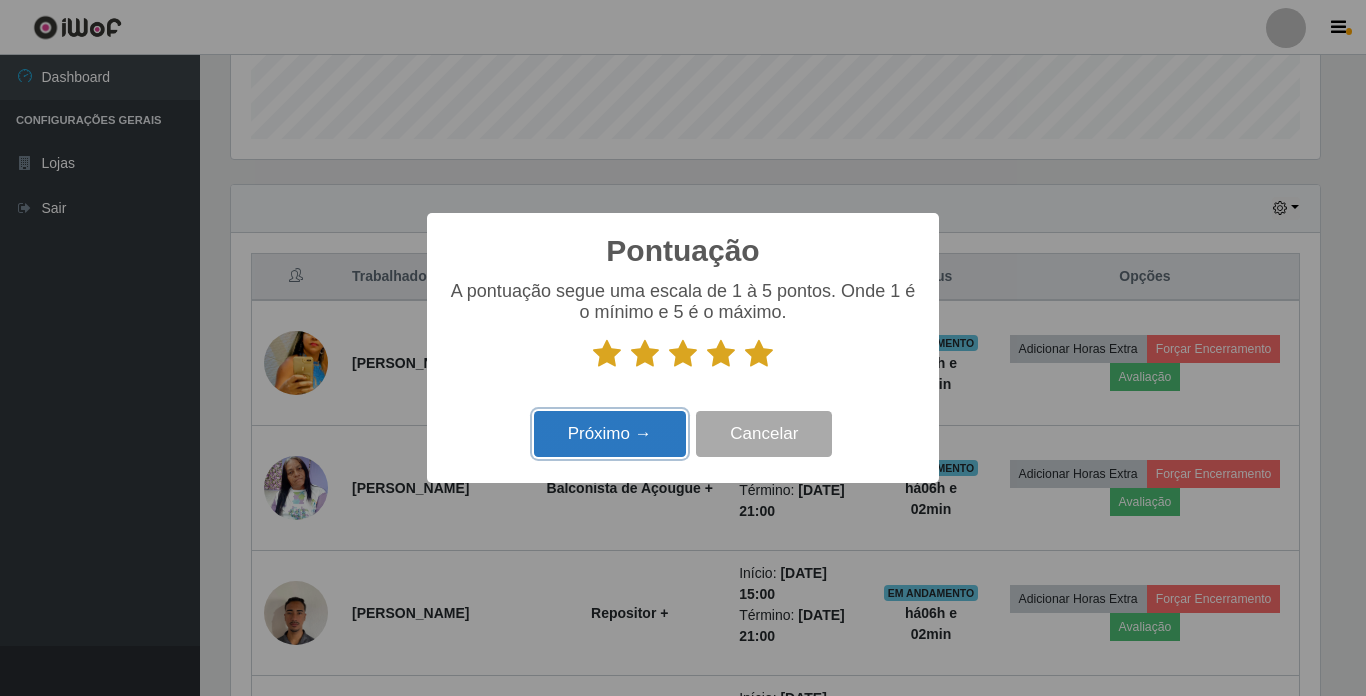 click on "Próximo →" at bounding box center [610, 434] 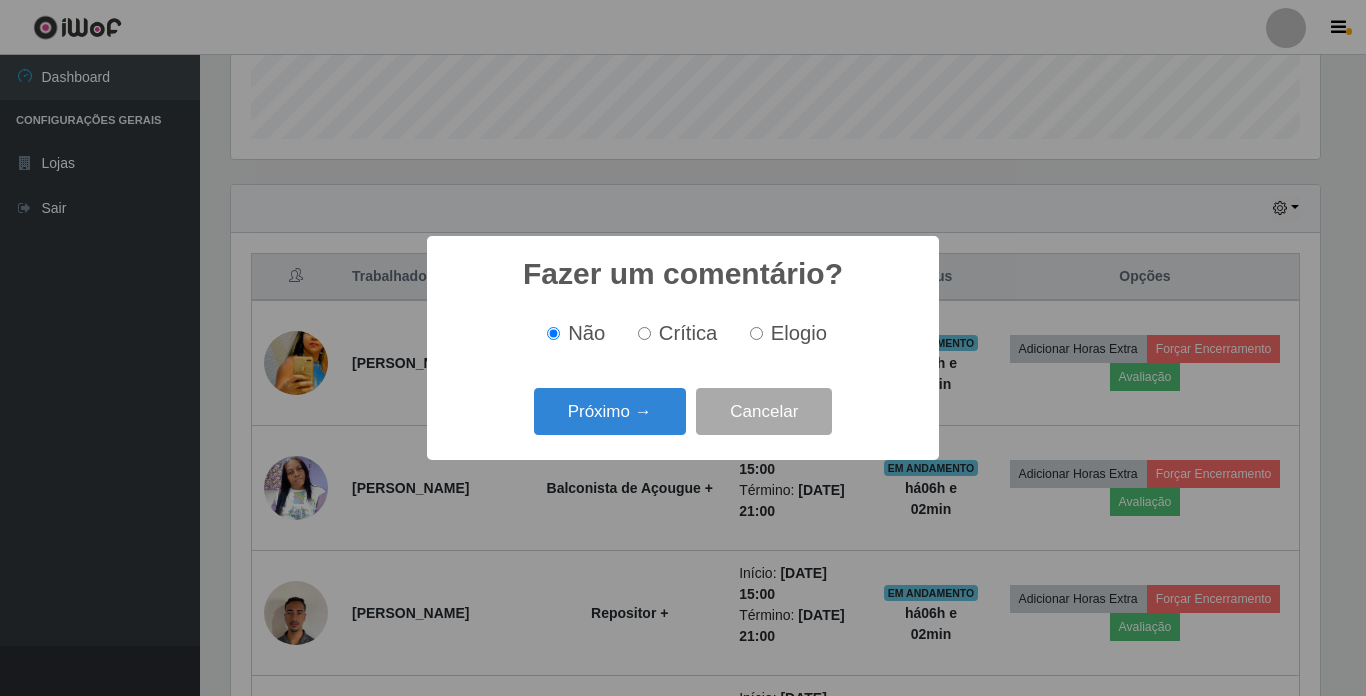 scroll, scrollTop: 999585, scrollLeft: 998911, axis: both 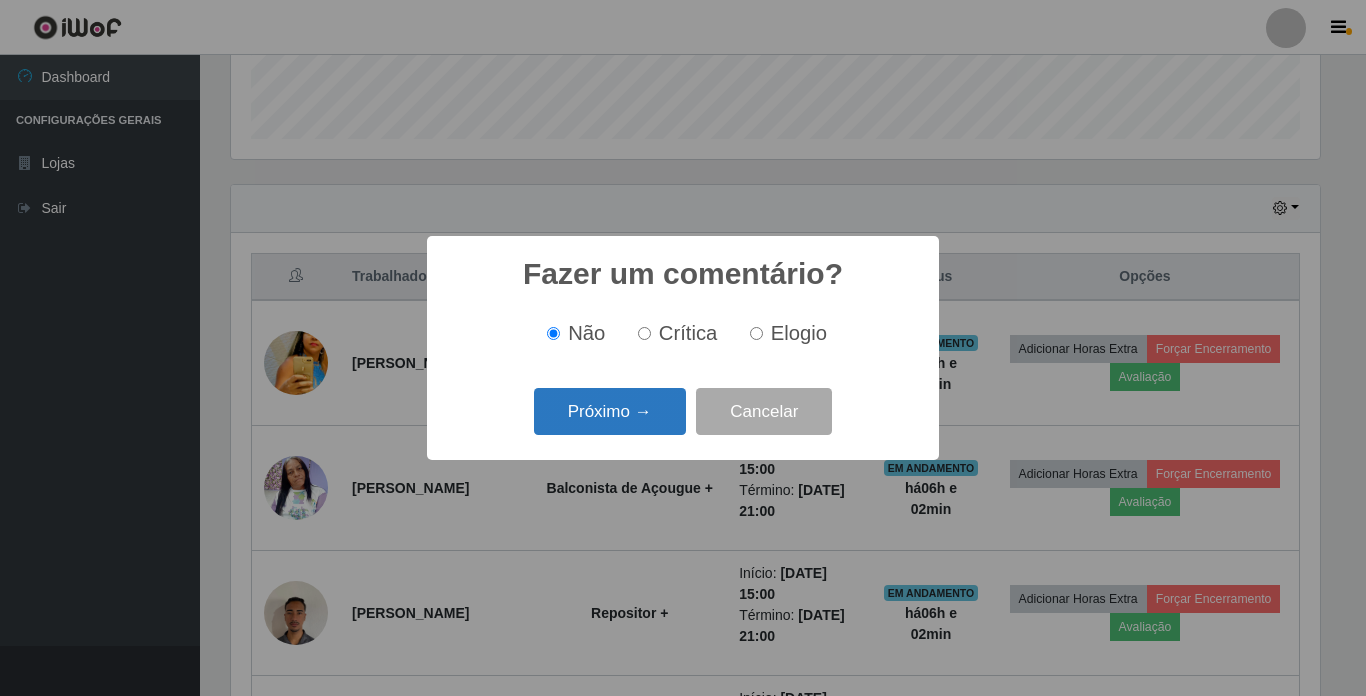 click on "Próximo →" at bounding box center [610, 411] 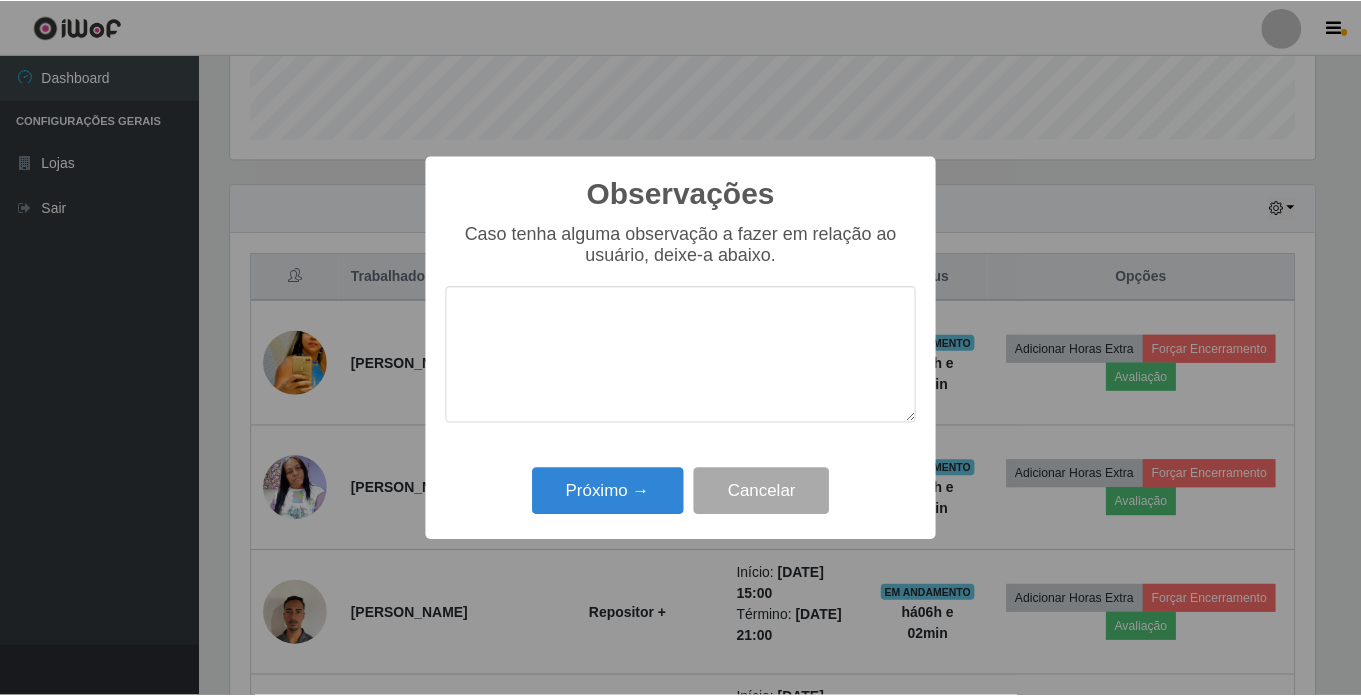 scroll, scrollTop: 999585, scrollLeft: 998911, axis: both 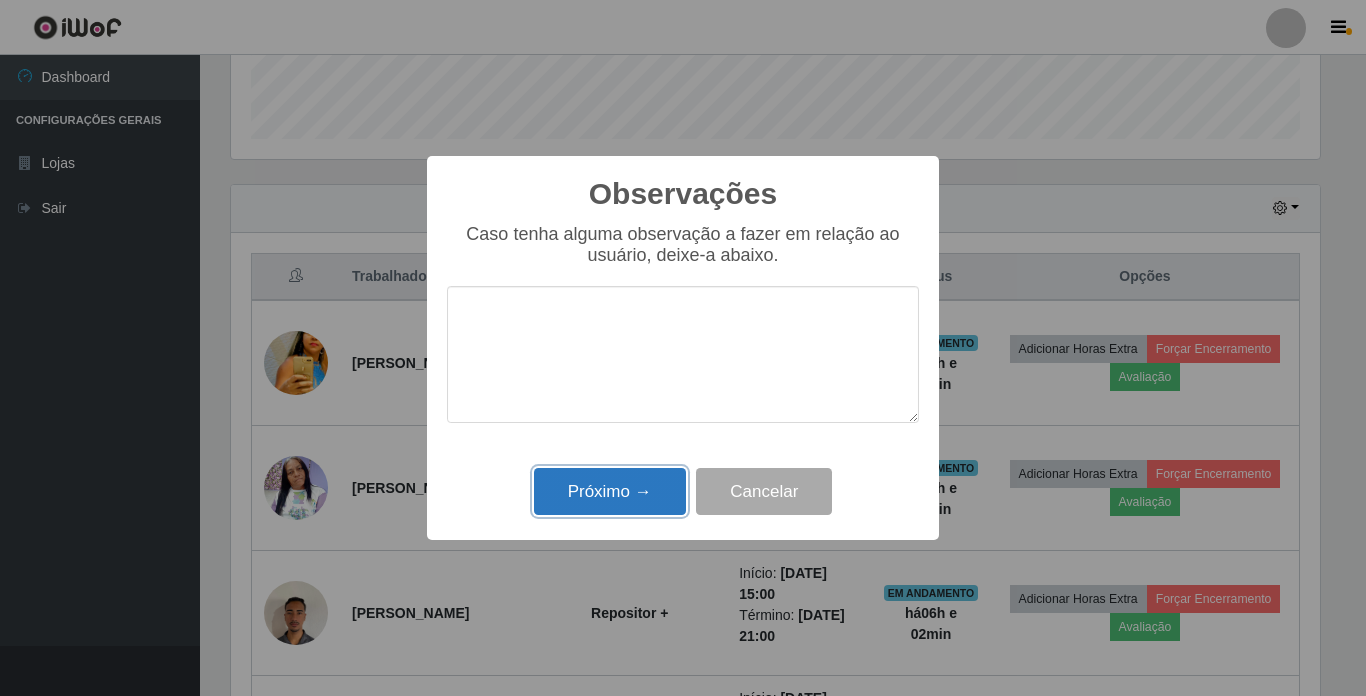 click on "Próximo →" at bounding box center (610, 491) 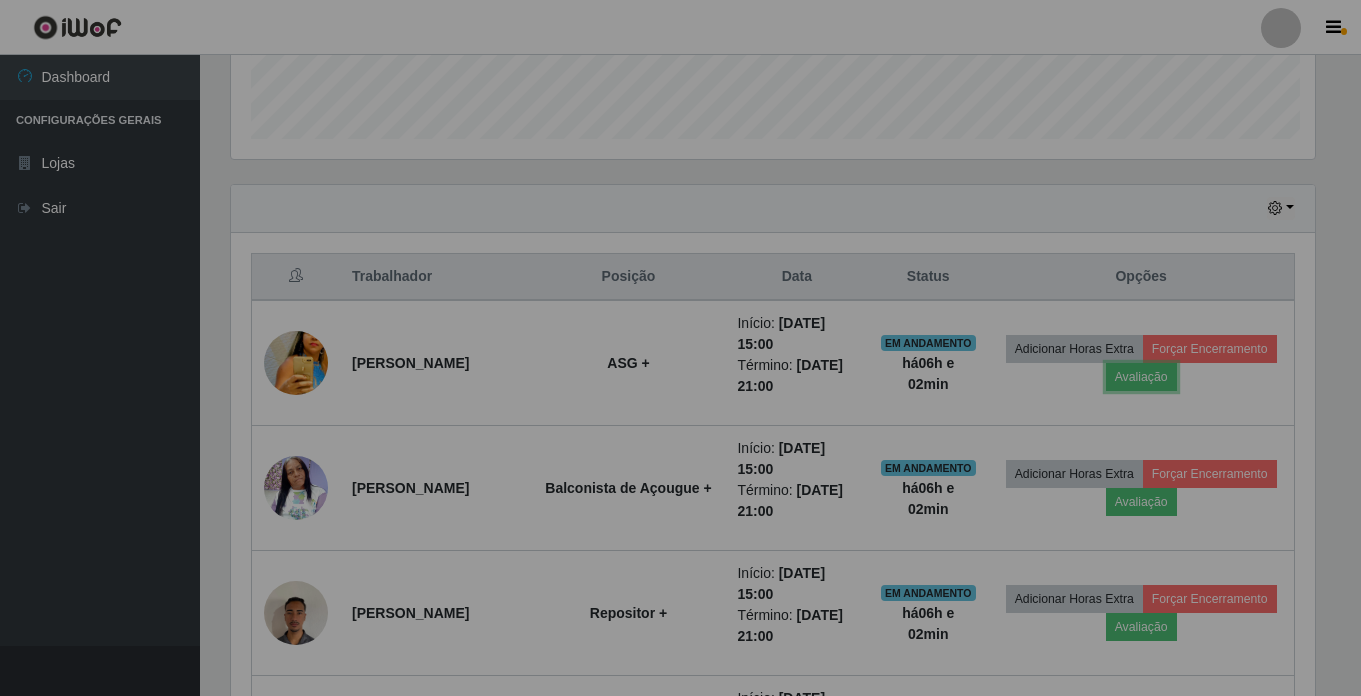 scroll, scrollTop: 999585, scrollLeft: 998901, axis: both 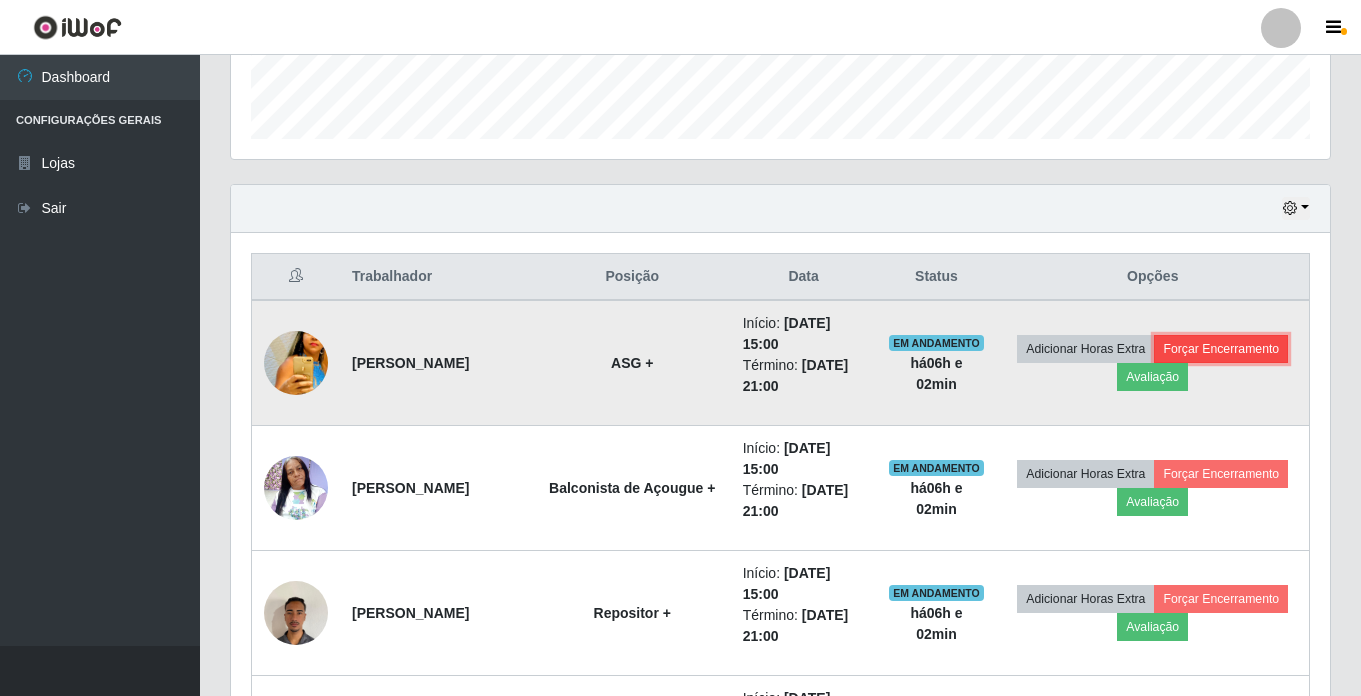 click on "Forçar Encerramento" at bounding box center [1221, 349] 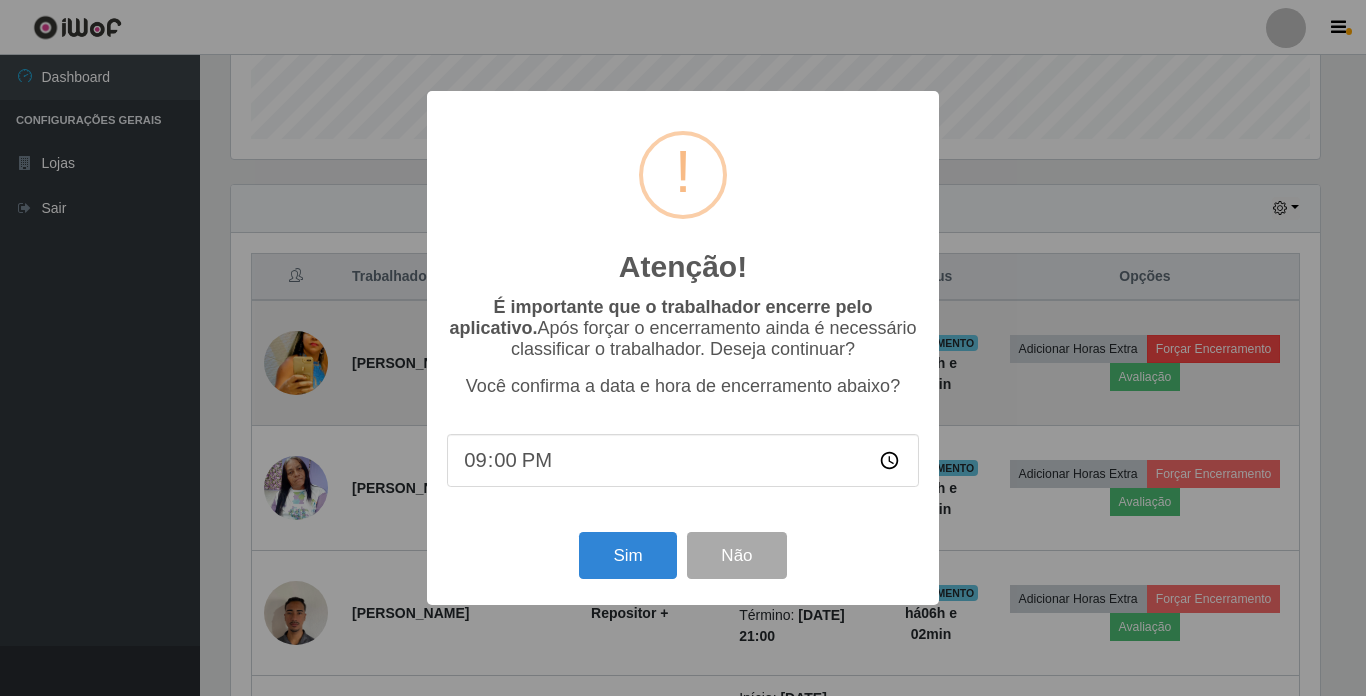 scroll, scrollTop: 999585, scrollLeft: 998911, axis: both 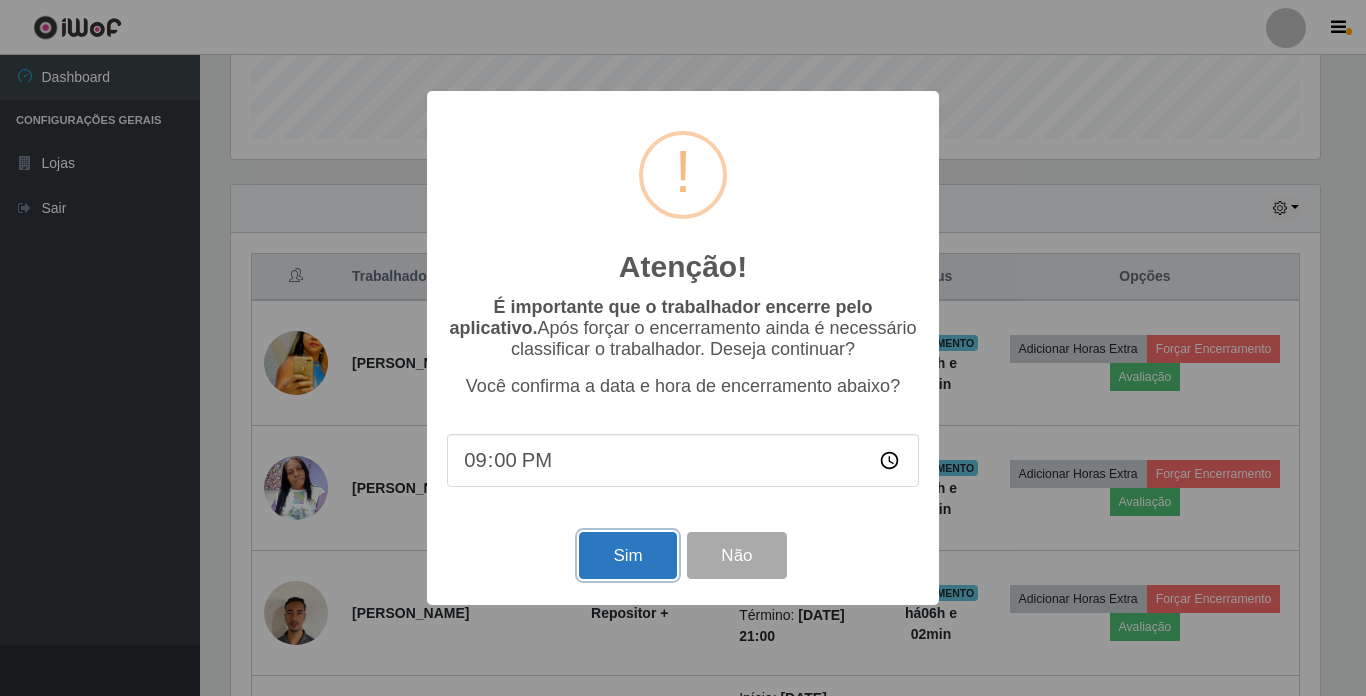 click on "Sim" at bounding box center (627, 555) 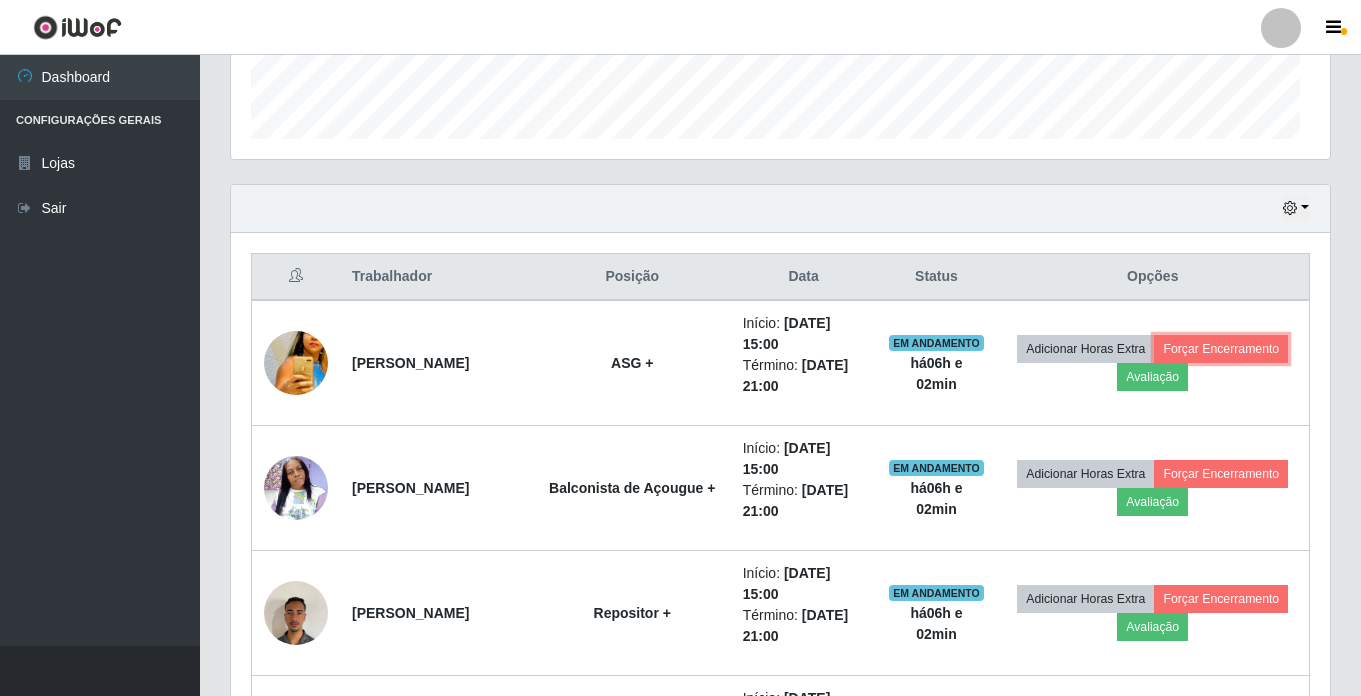 scroll, scrollTop: 999585, scrollLeft: 998901, axis: both 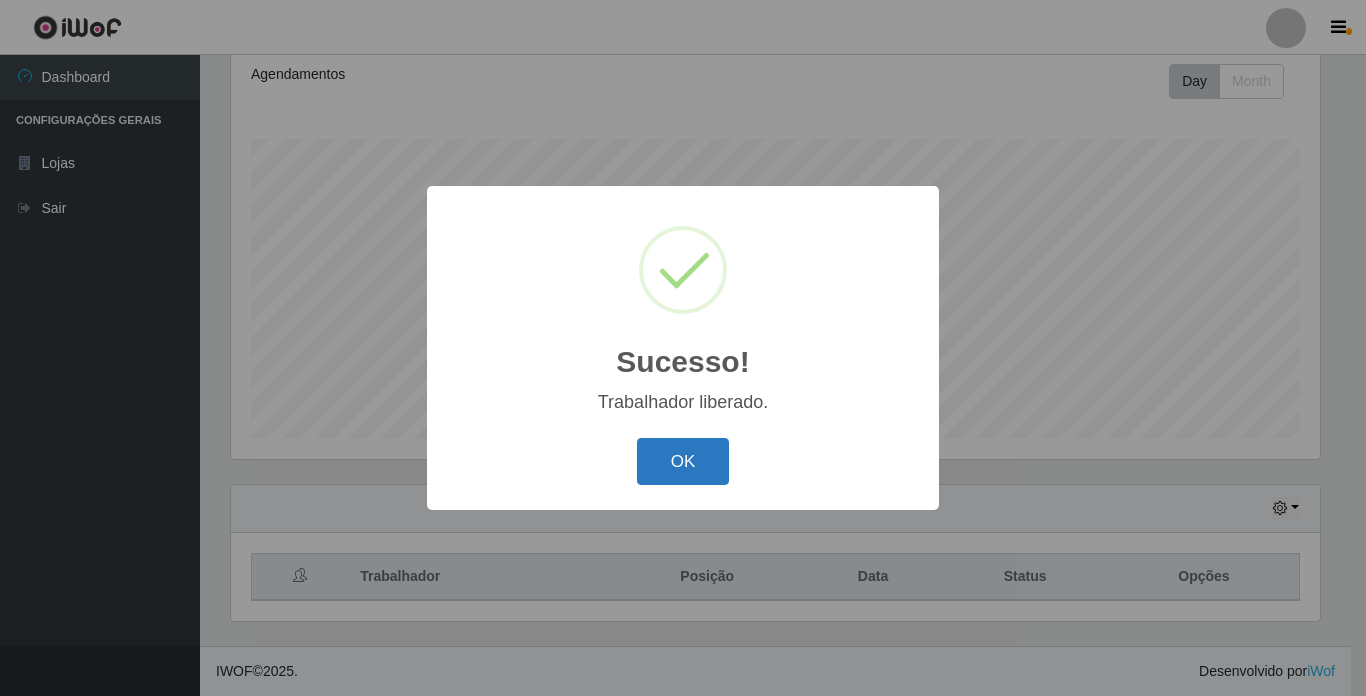 click on "OK" at bounding box center [683, 461] 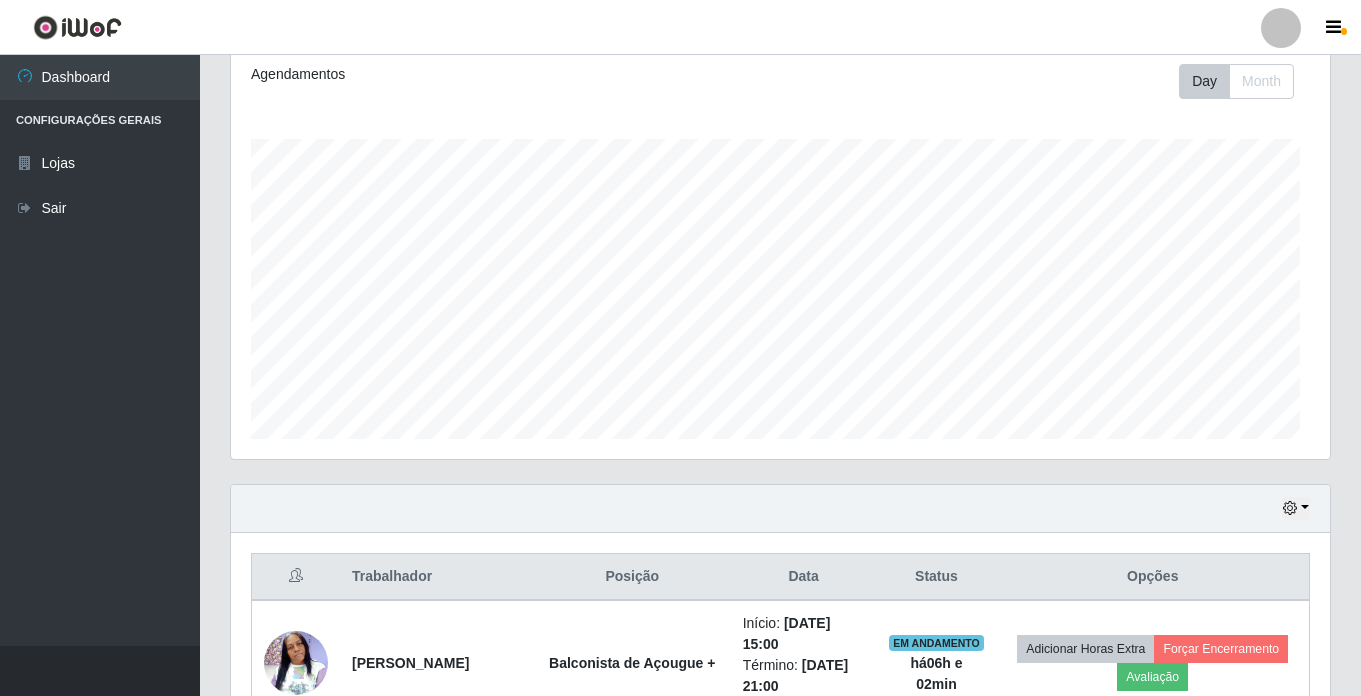 scroll, scrollTop: 999585, scrollLeft: 998901, axis: both 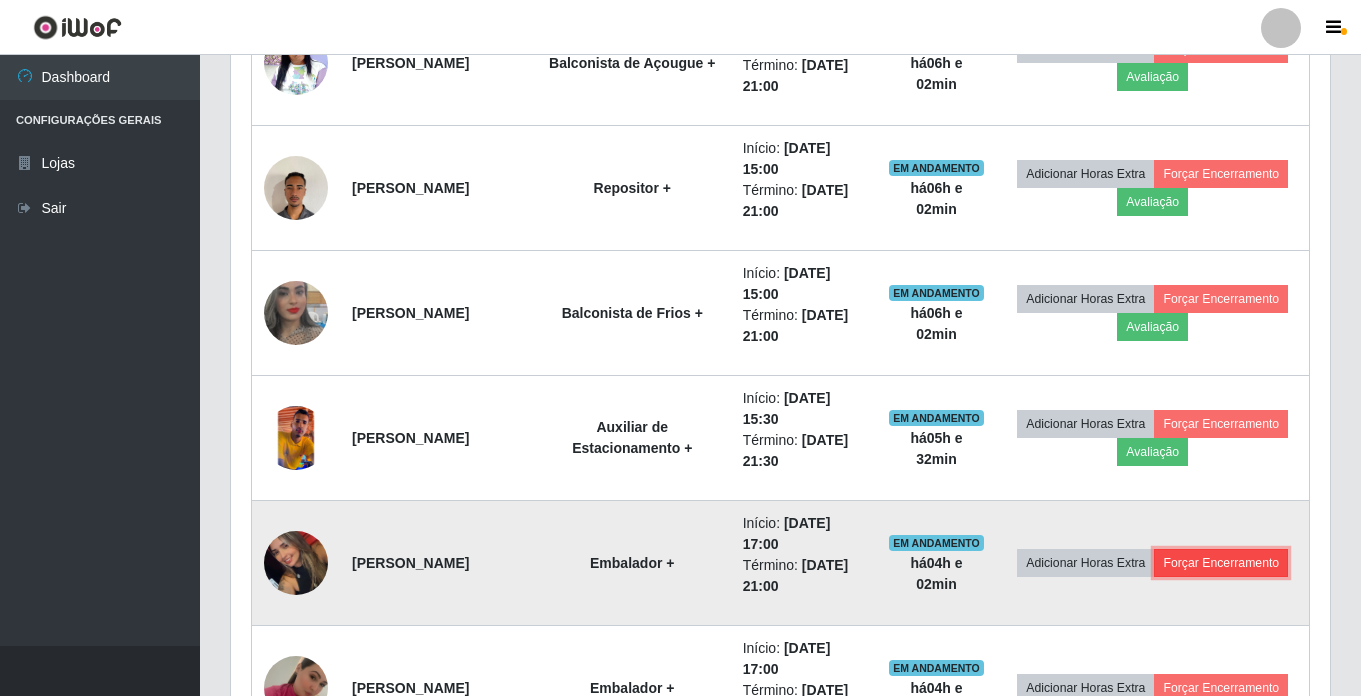 click on "Forçar Encerramento" at bounding box center [1221, 563] 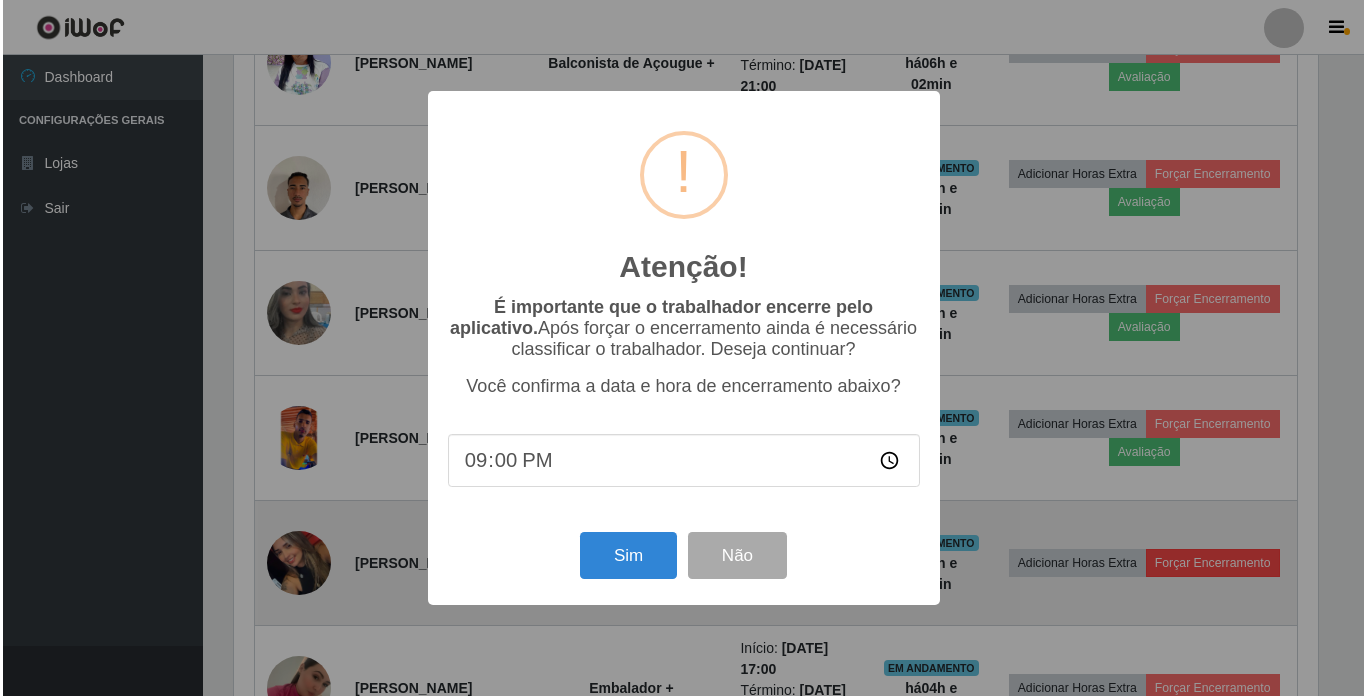 scroll, scrollTop: 999585, scrollLeft: 998911, axis: both 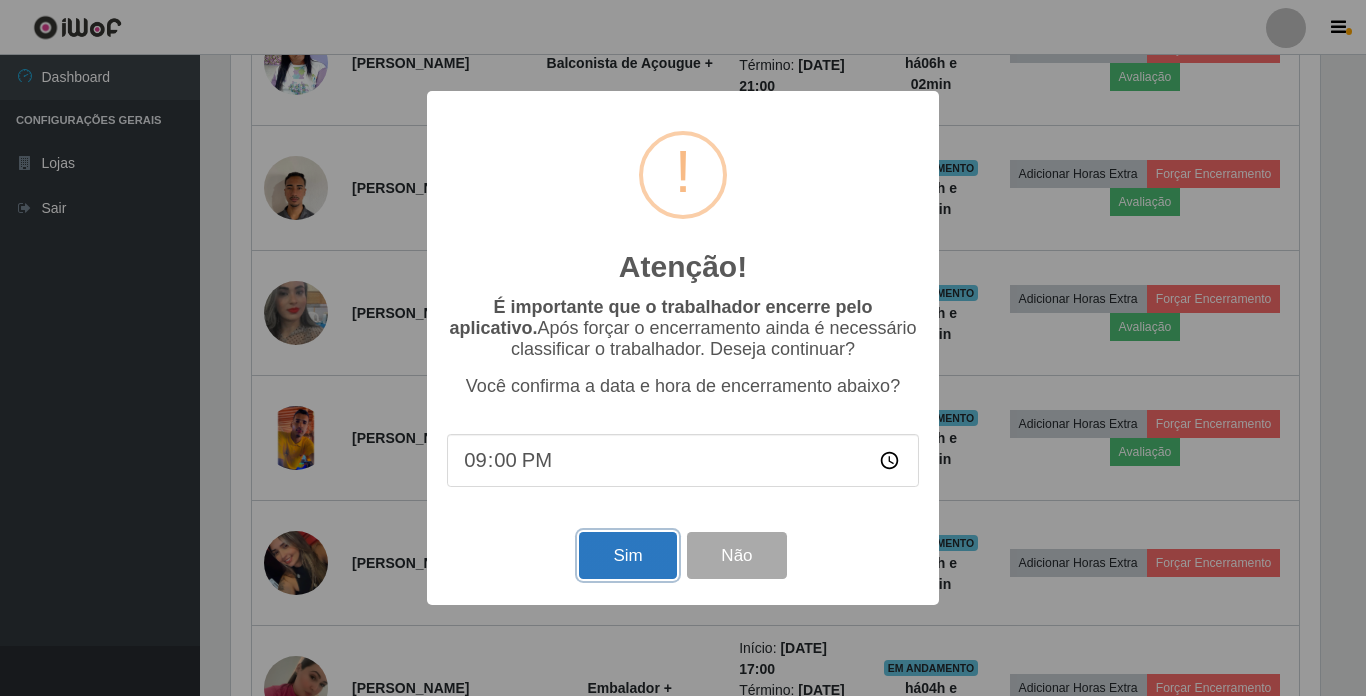 click on "Sim" at bounding box center [627, 555] 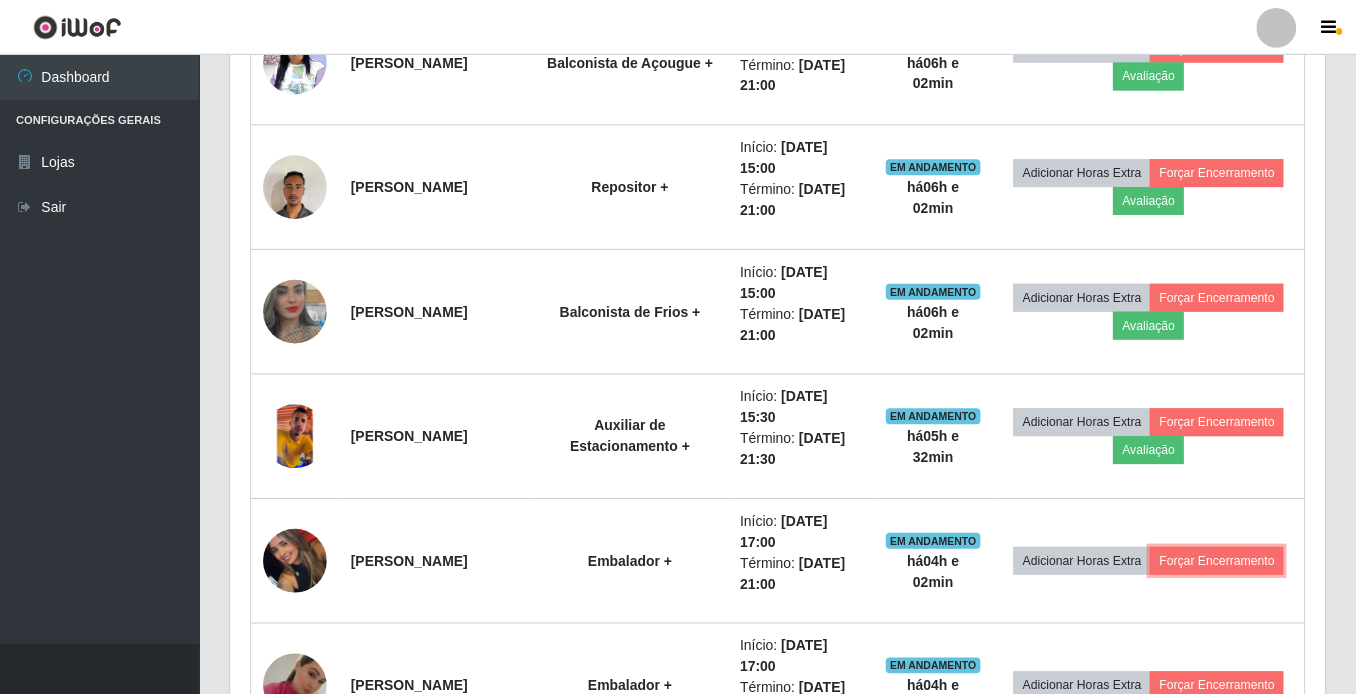 scroll, scrollTop: 999585, scrollLeft: 998901, axis: both 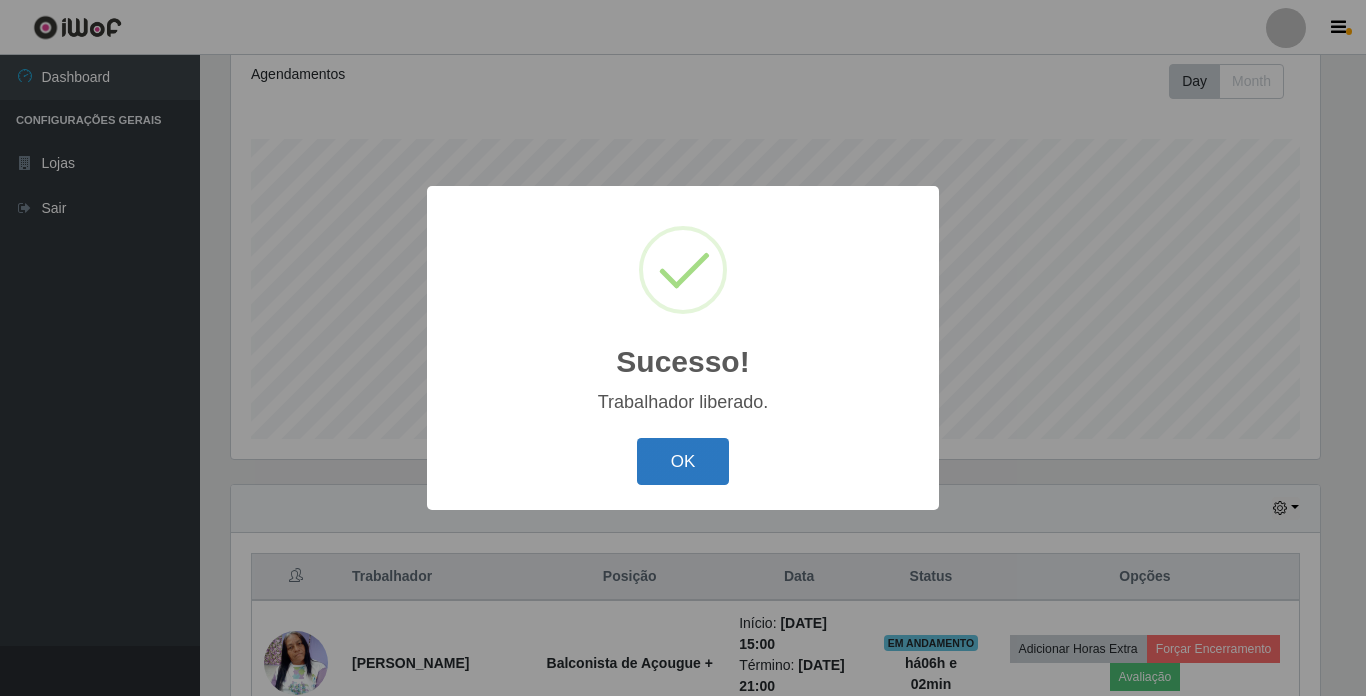 click on "OK" at bounding box center [683, 461] 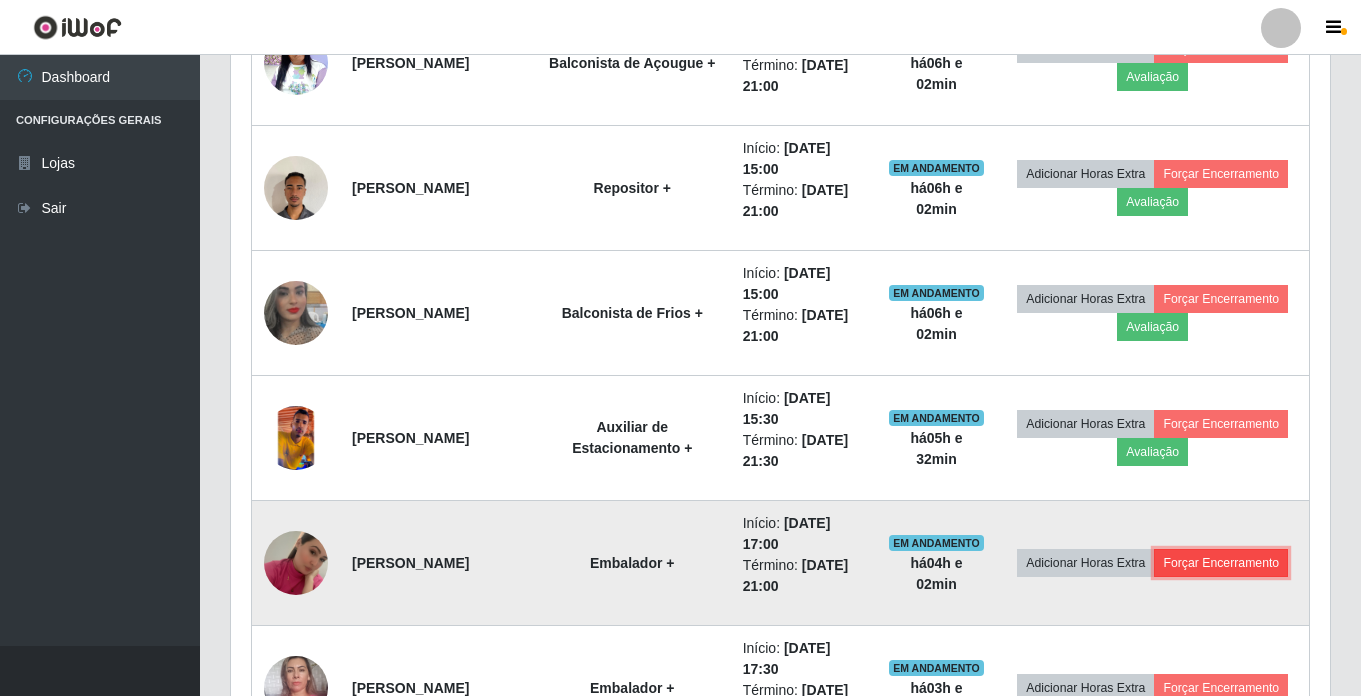 click on "Forçar Encerramento" at bounding box center (1221, 563) 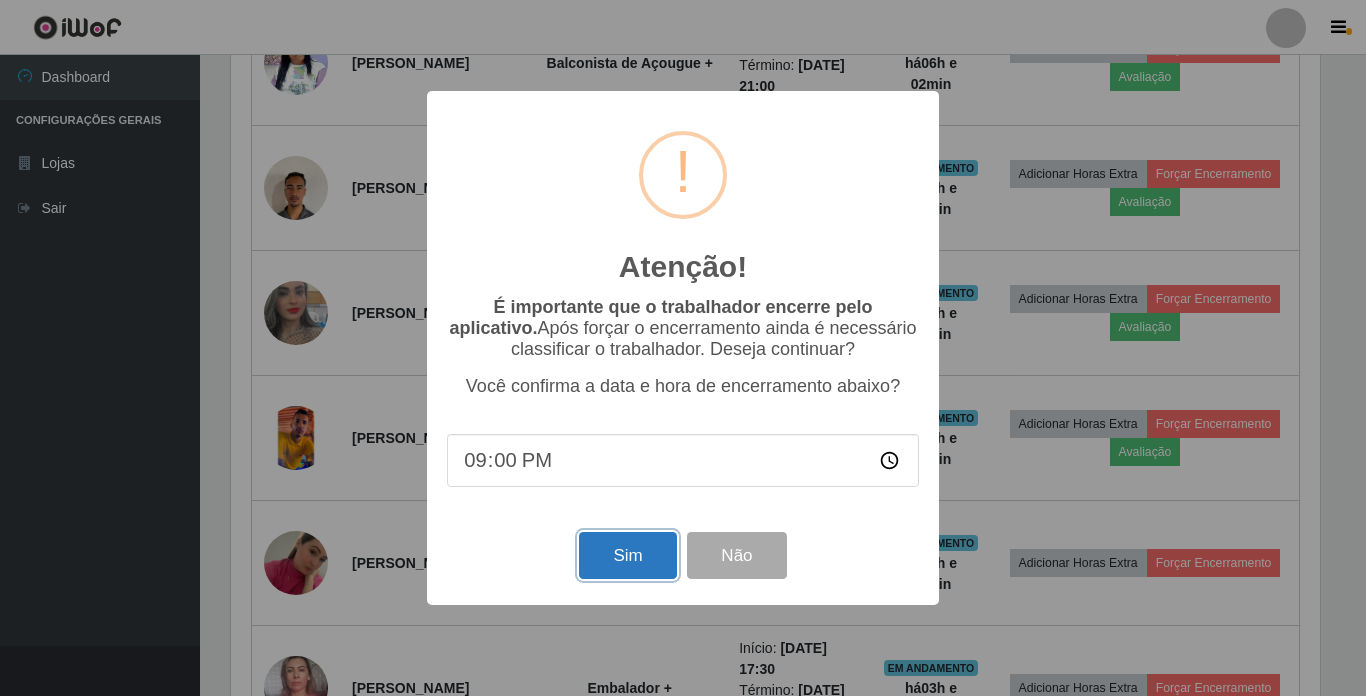 click on "Sim" at bounding box center (627, 555) 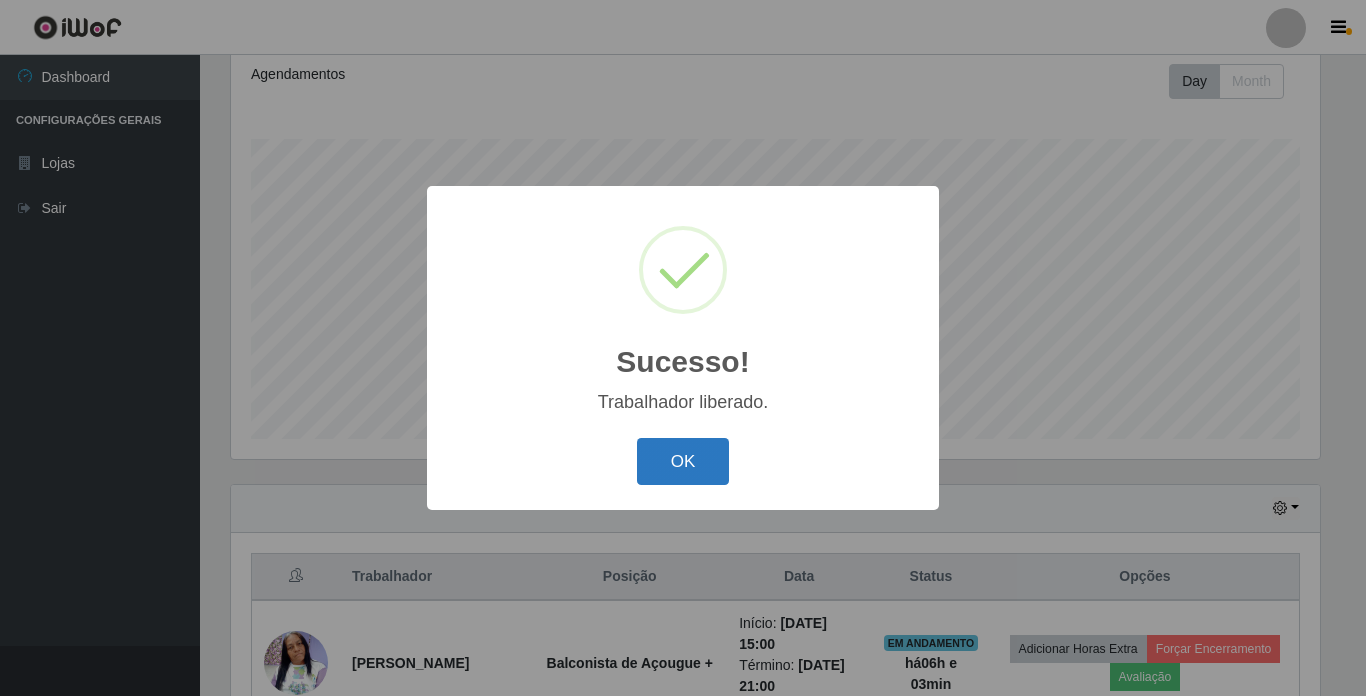 click on "OK" at bounding box center (683, 461) 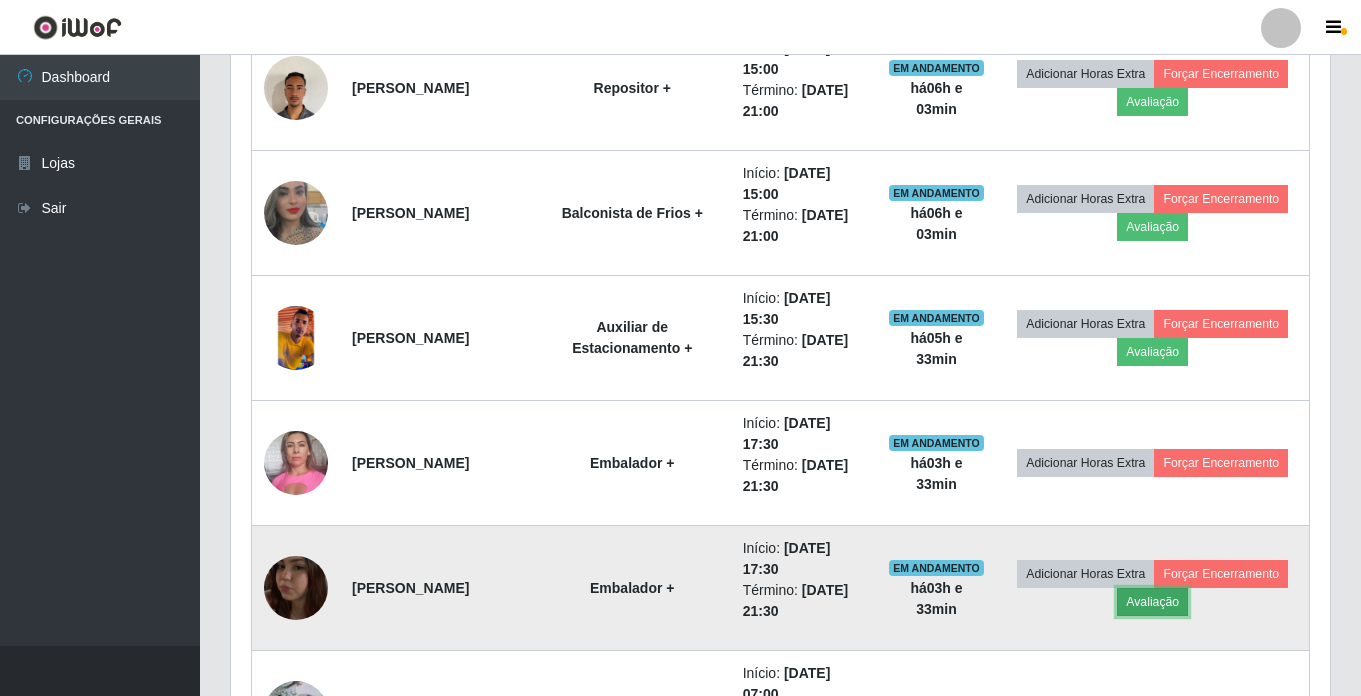 click on "Avaliação" at bounding box center [1152, 602] 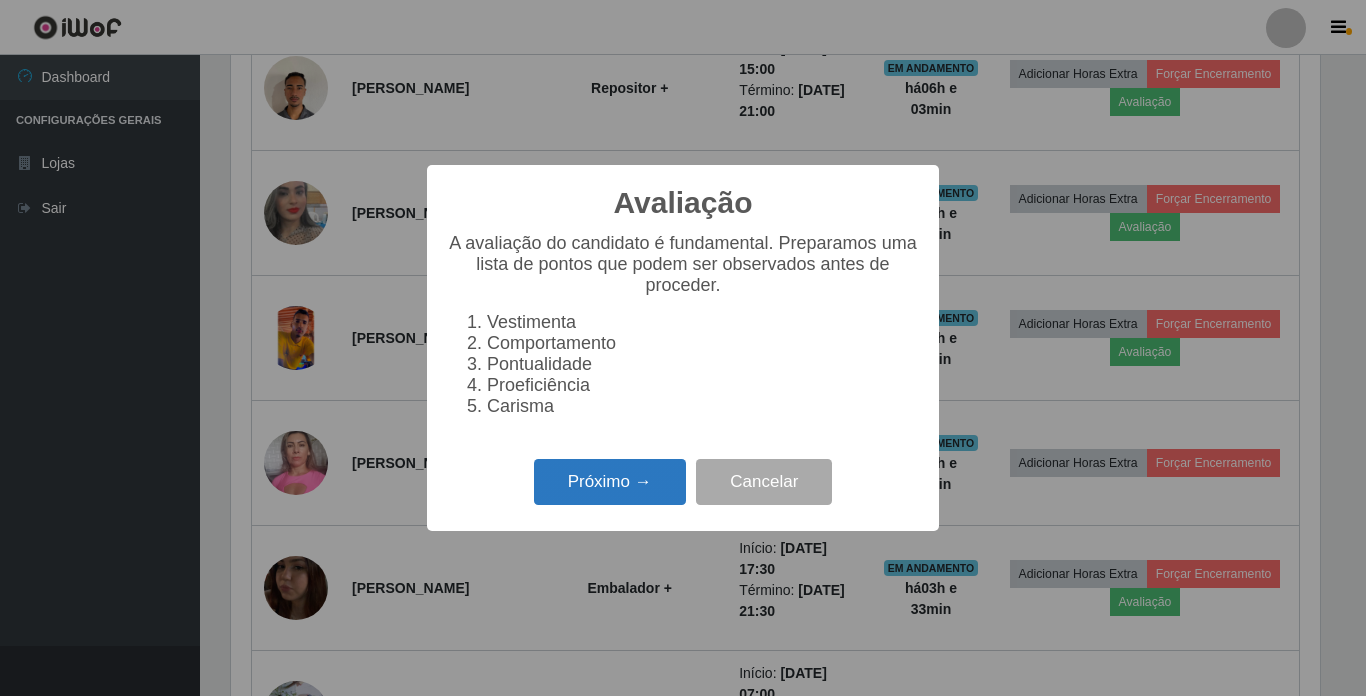 click on "Próximo →" at bounding box center (610, 482) 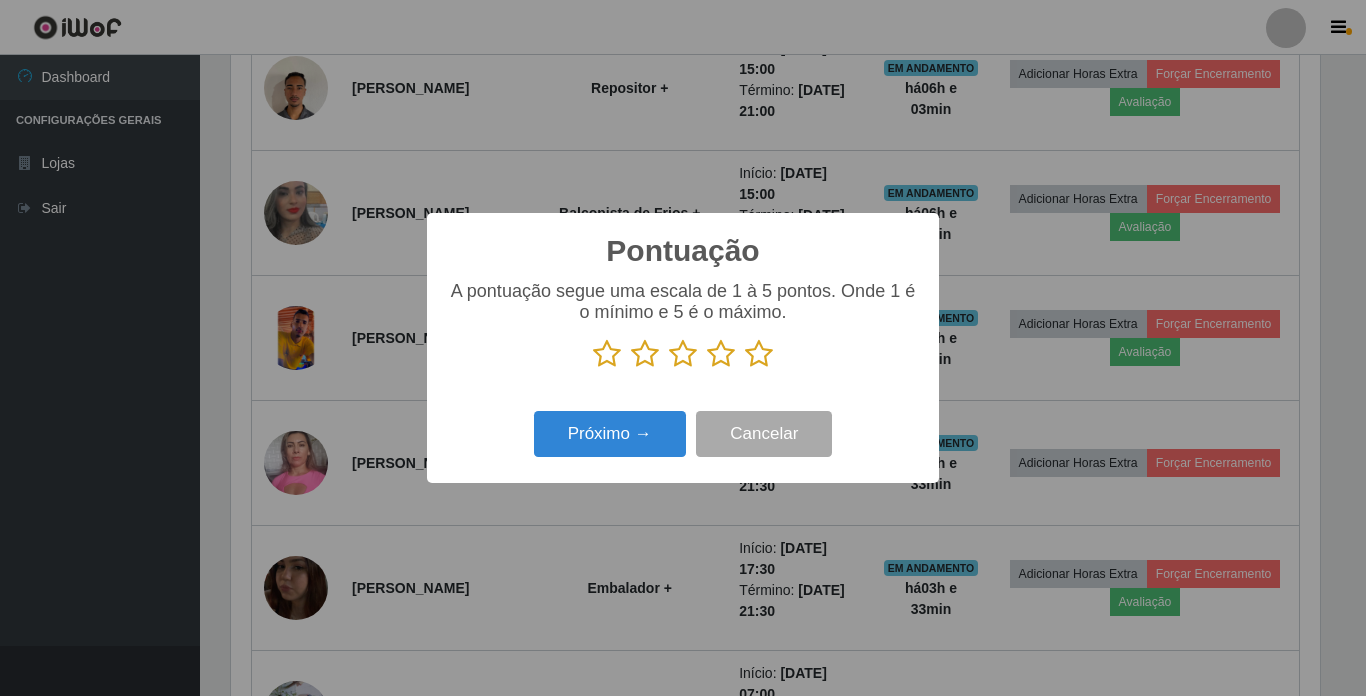 click at bounding box center [759, 354] 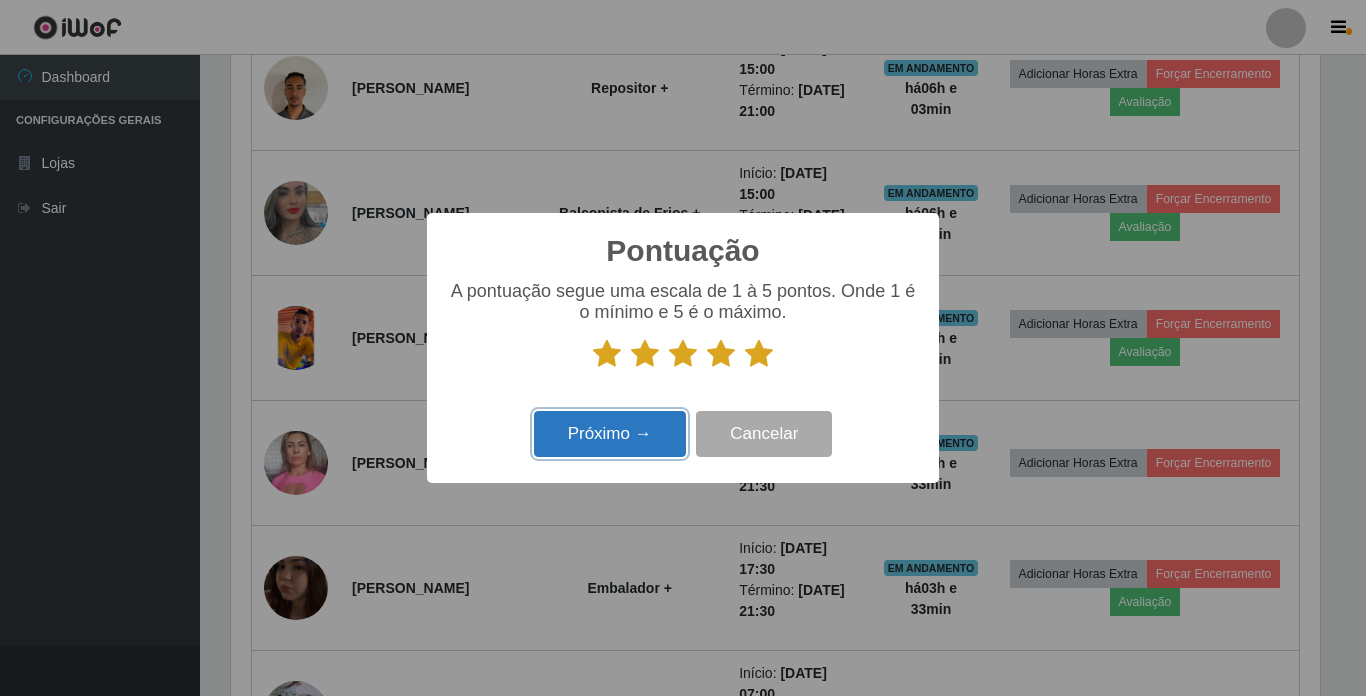 click on "Próximo →" at bounding box center (610, 434) 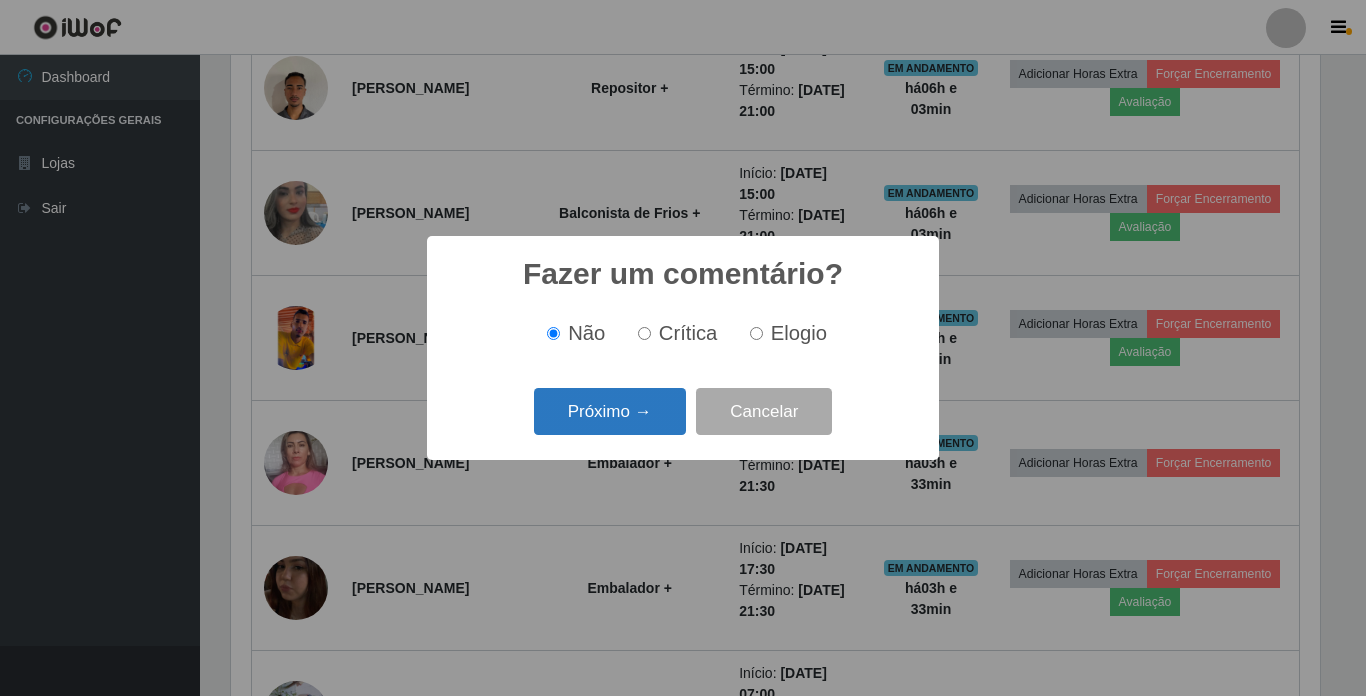 click on "Próximo →" at bounding box center [610, 411] 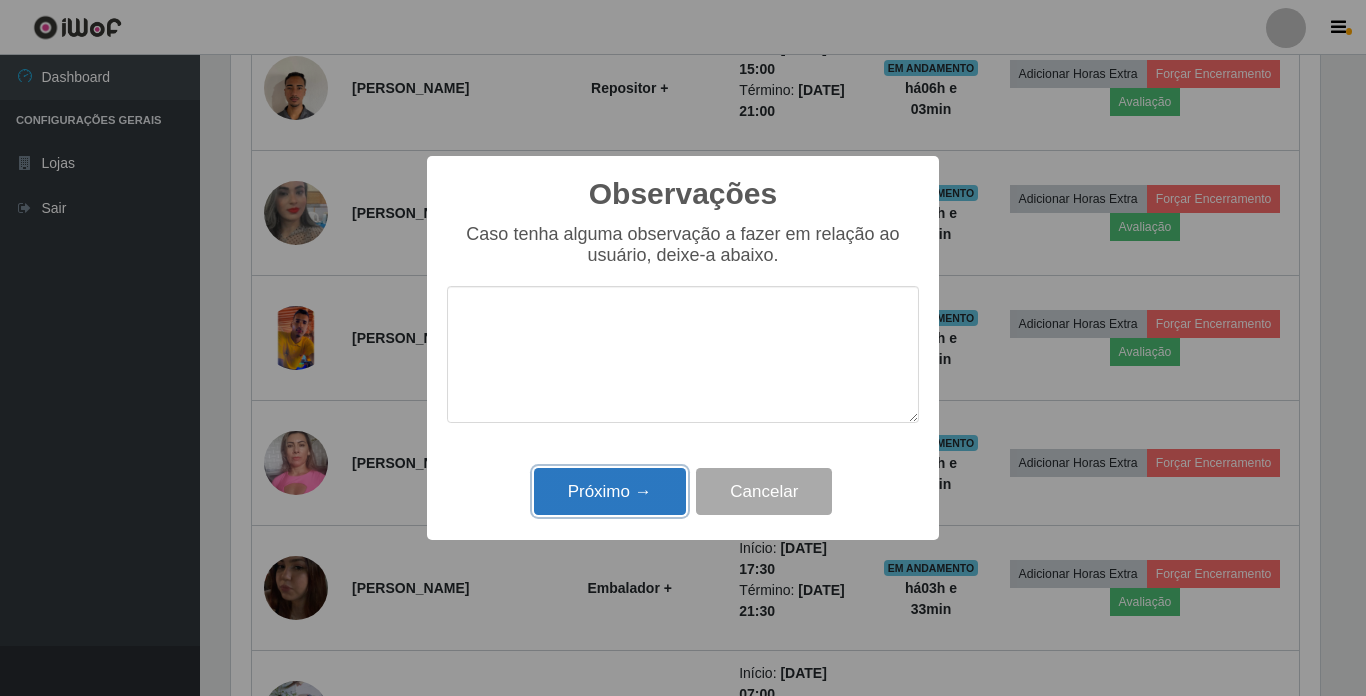 click on "Próximo →" at bounding box center (610, 491) 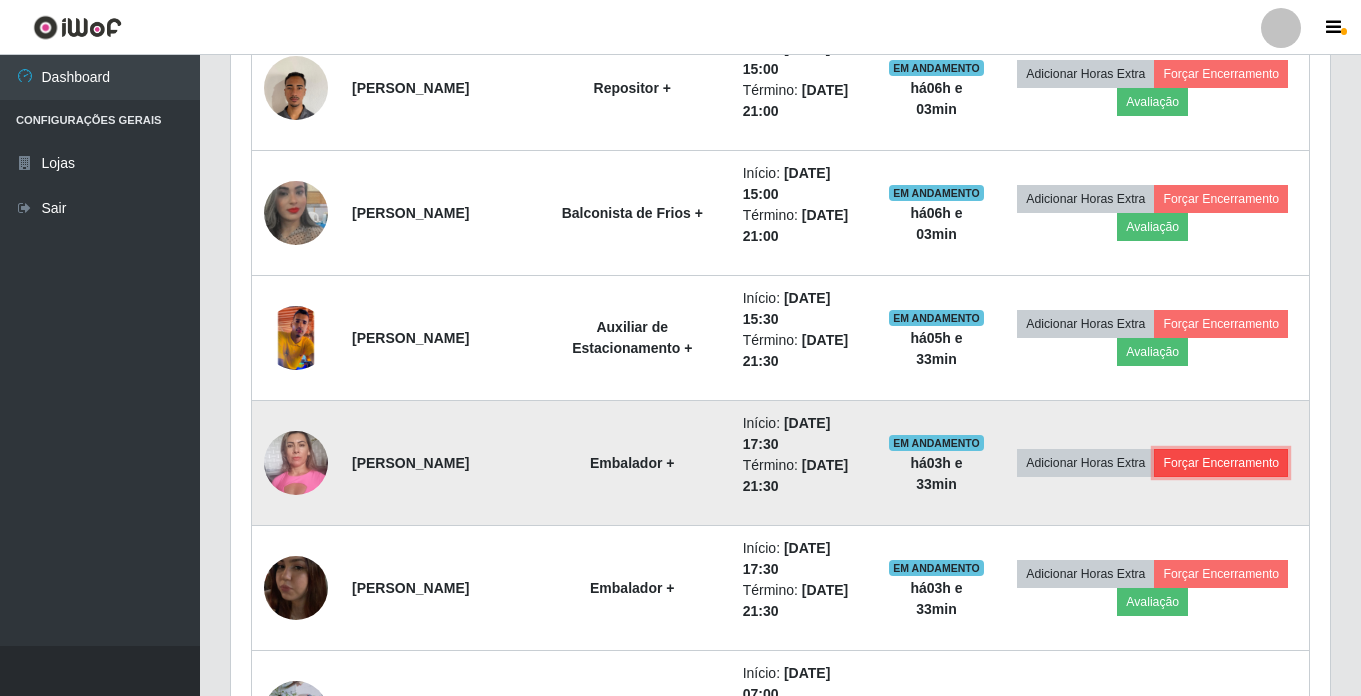 click on "Forçar Encerramento" at bounding box center (1221, 463) 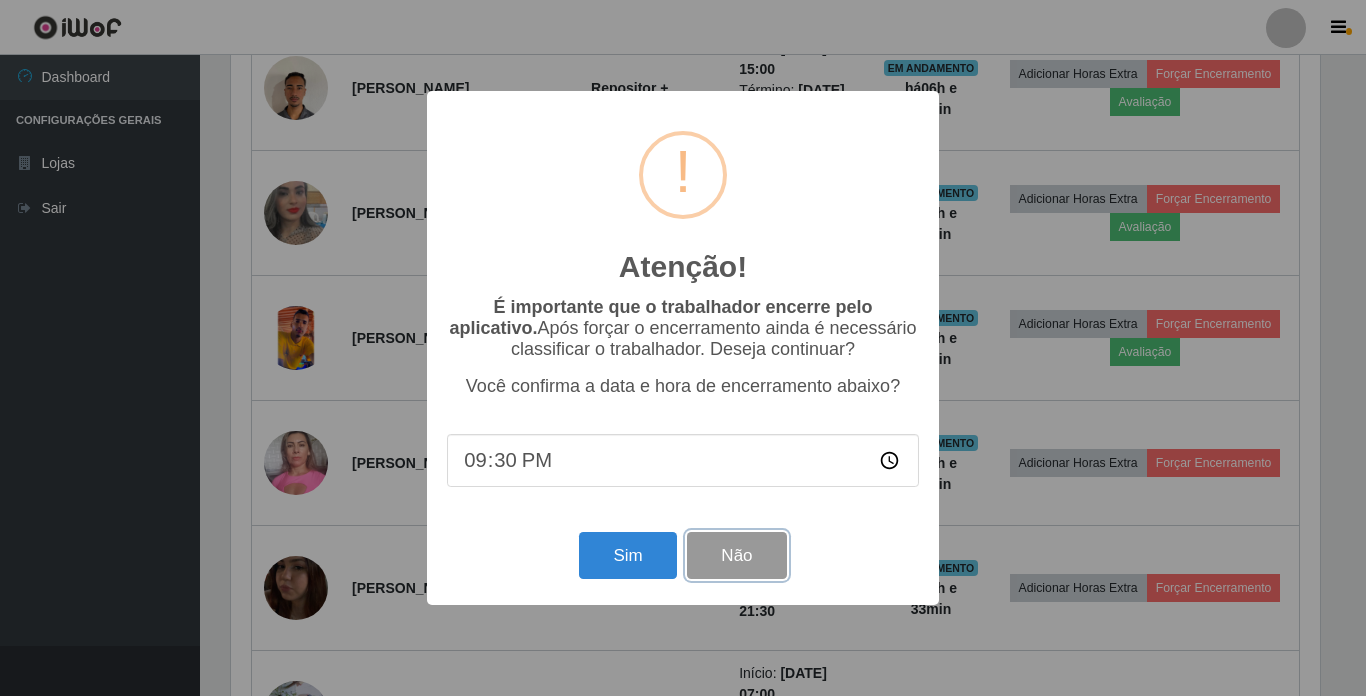 click on "Não" at bounding box center (736, 555) 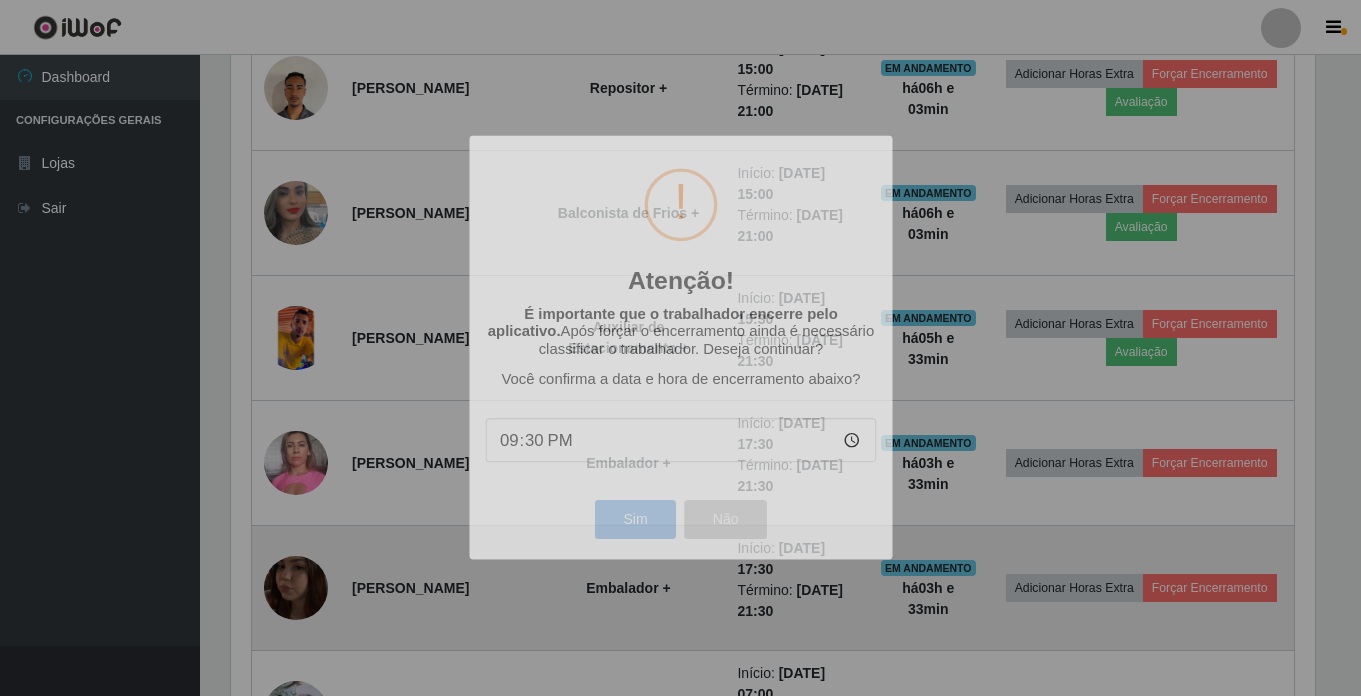 scroll, scrollTop: 999585, scrollLeft: 998901, axis: both 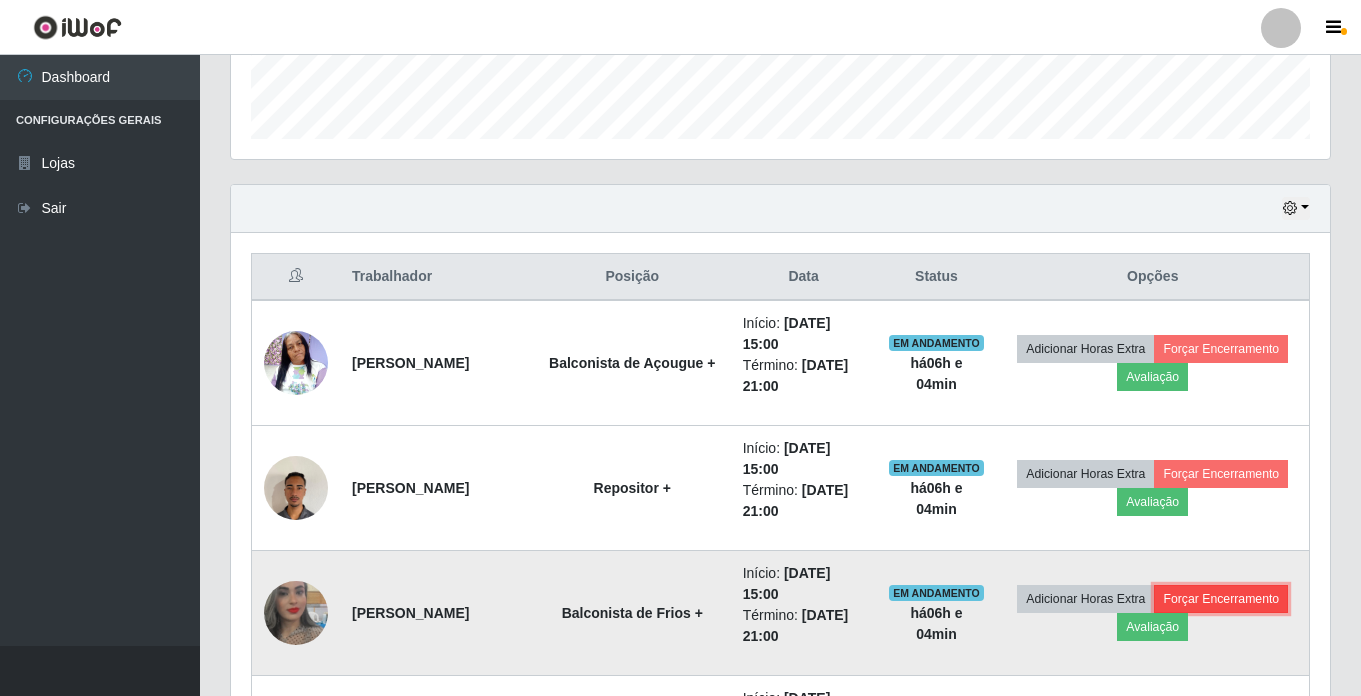 click on "Forçar Encerramento" at bounding box center (1221, 599) 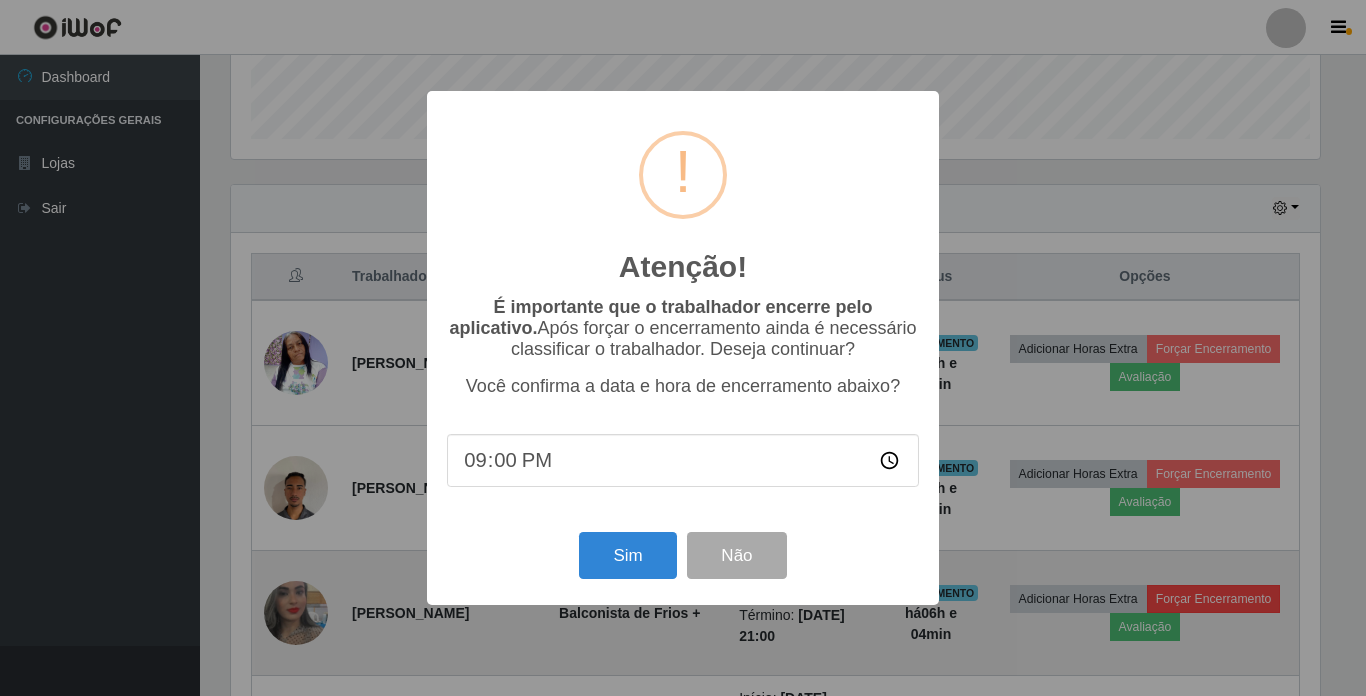 scroll, scrollTop: 999585, scrollLeft: 998911, axis: both 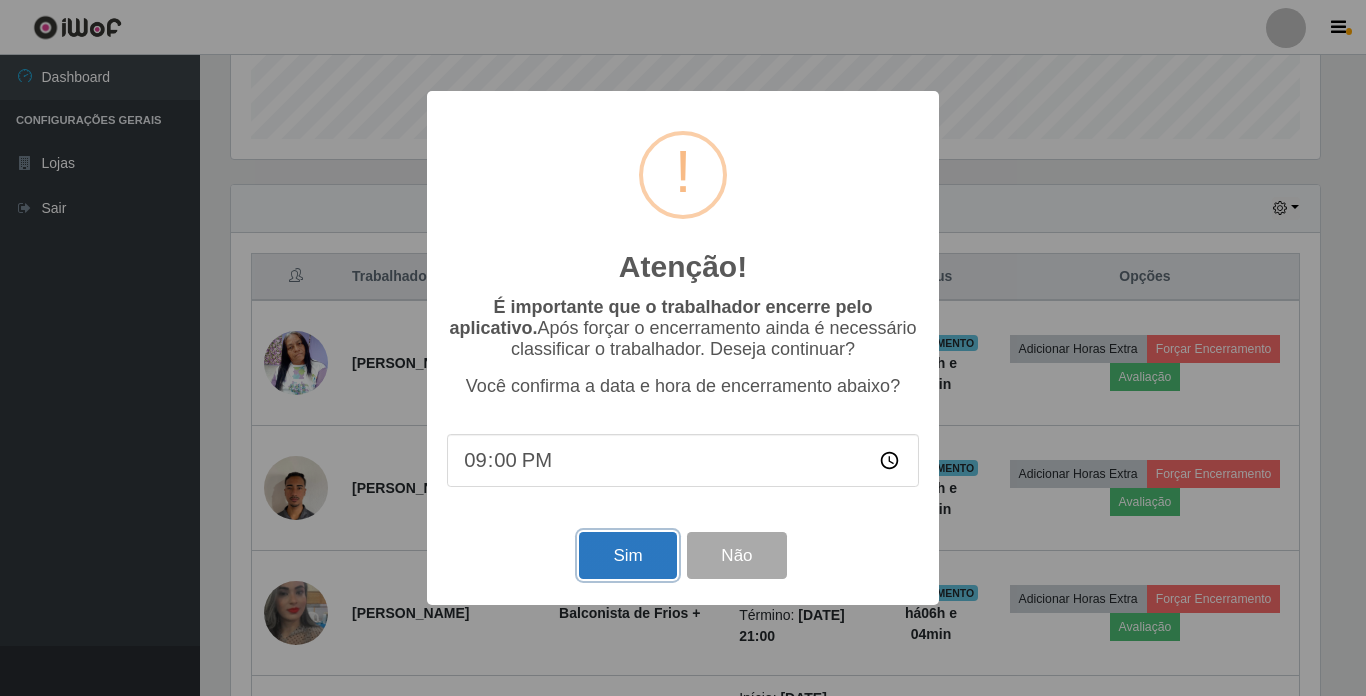 click on "Sim" at bounding box center (627, 555) 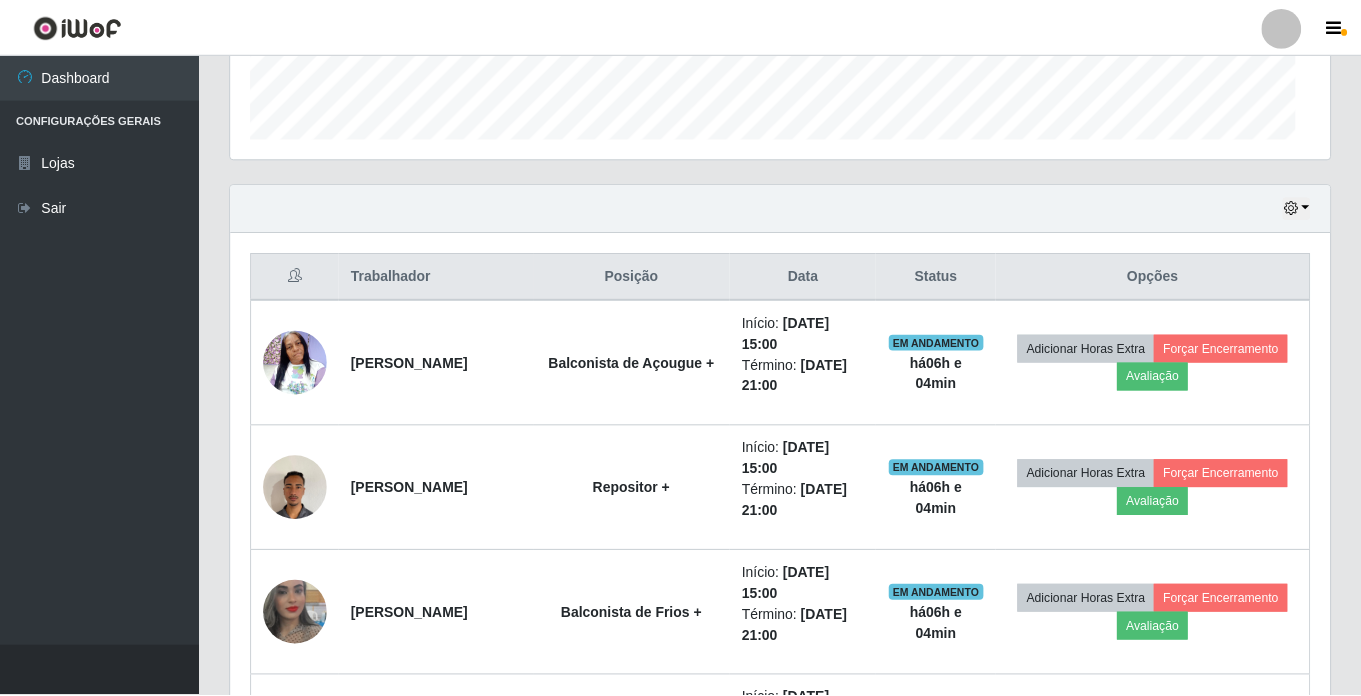 scroll, scrollTop: 999585, scrollLeft: 998901, axis: both 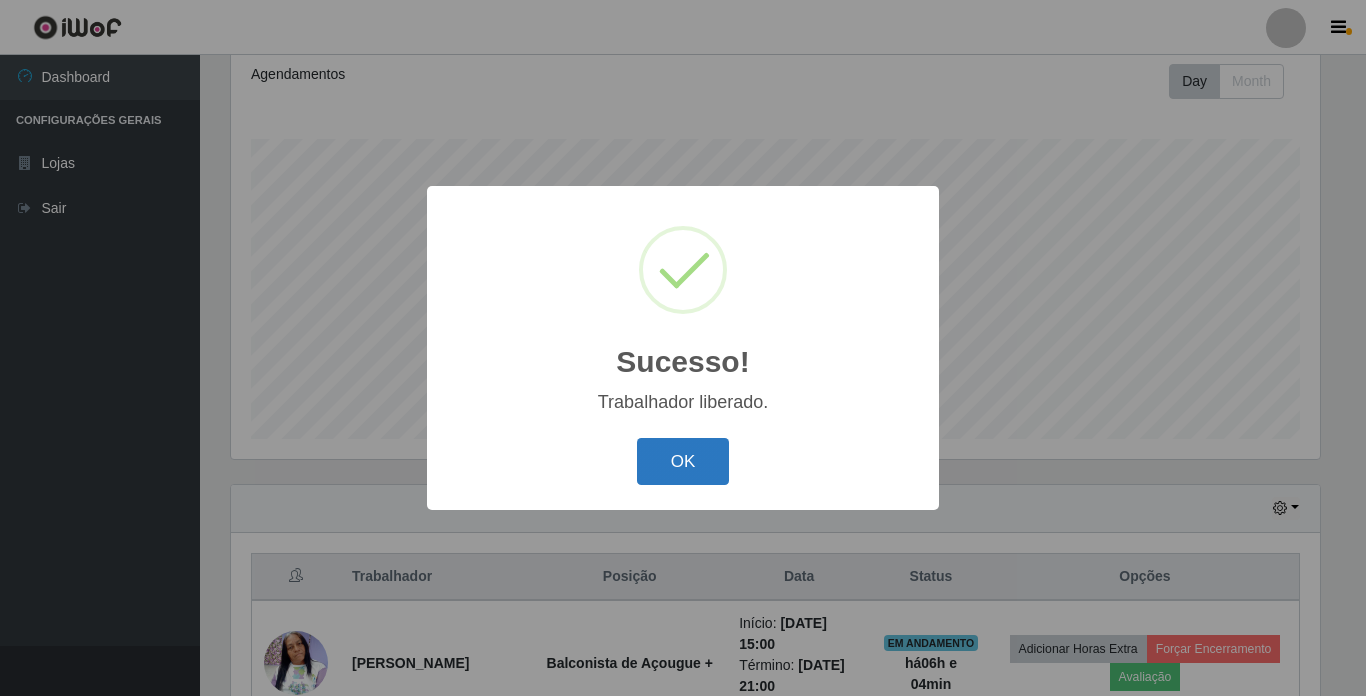 click on "OK" at bounding box center (683, 461) 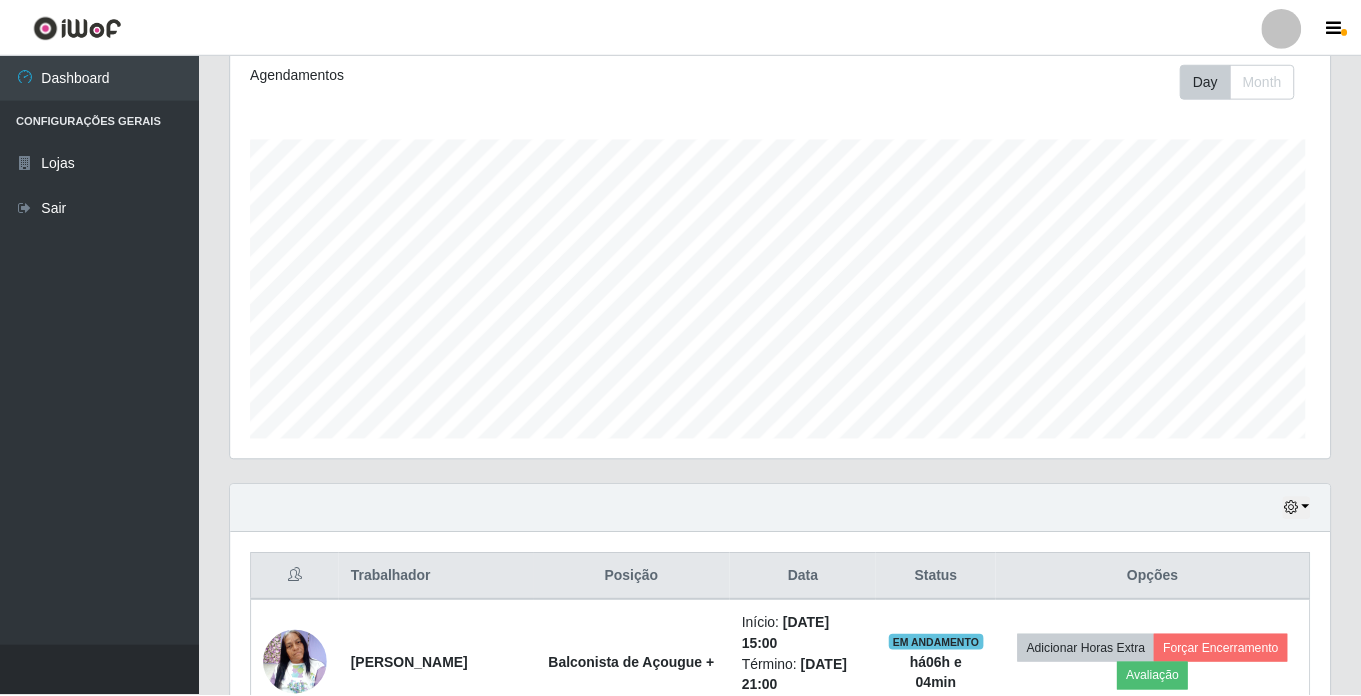 scroll, scrollTop: 999585, scrollLeft: 998901, axis: both 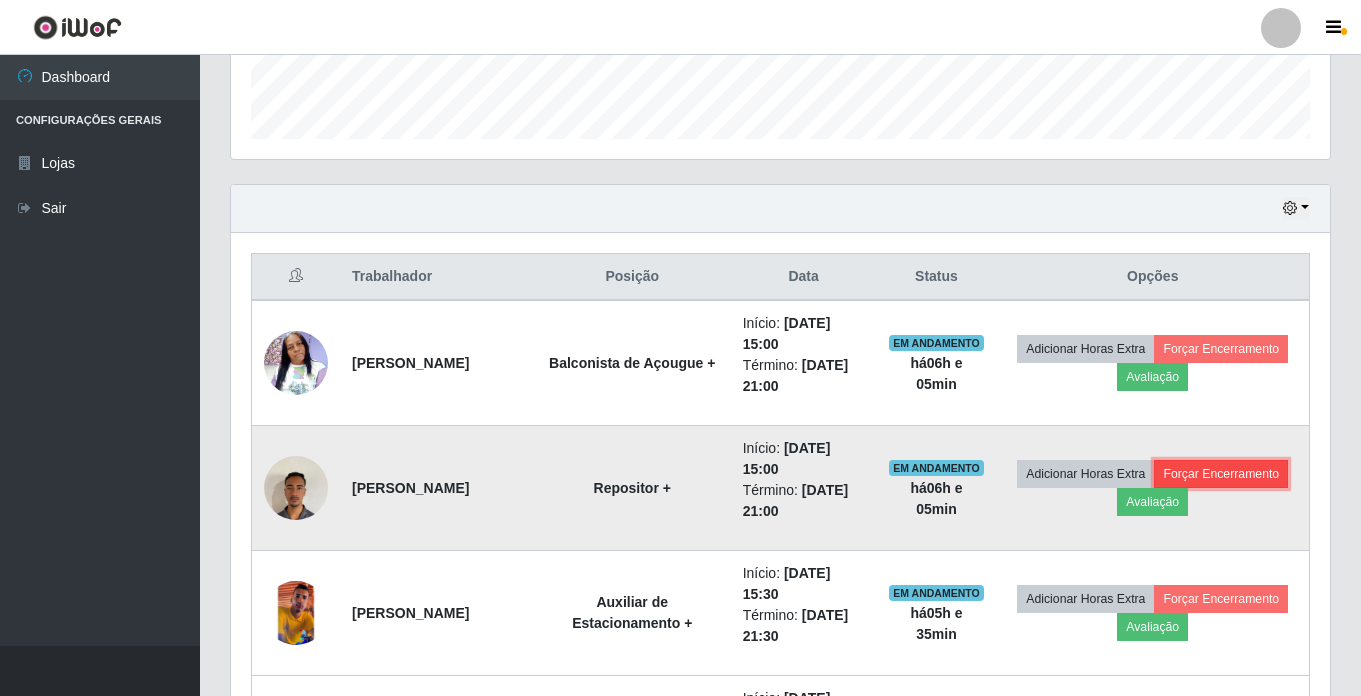 click on "Forçar Encerramento" at bounding box center (1221, 474) 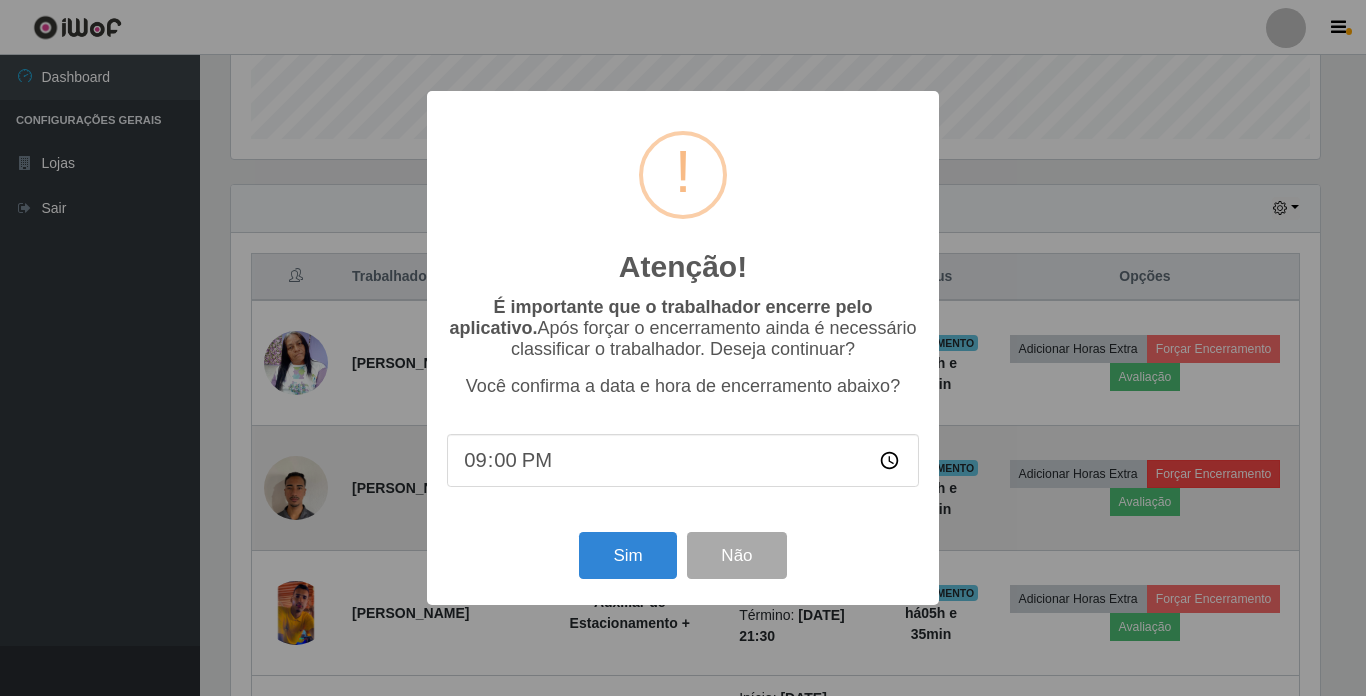 scroll, scrollTop: 999585, scrollLeft: 998911, axis: both 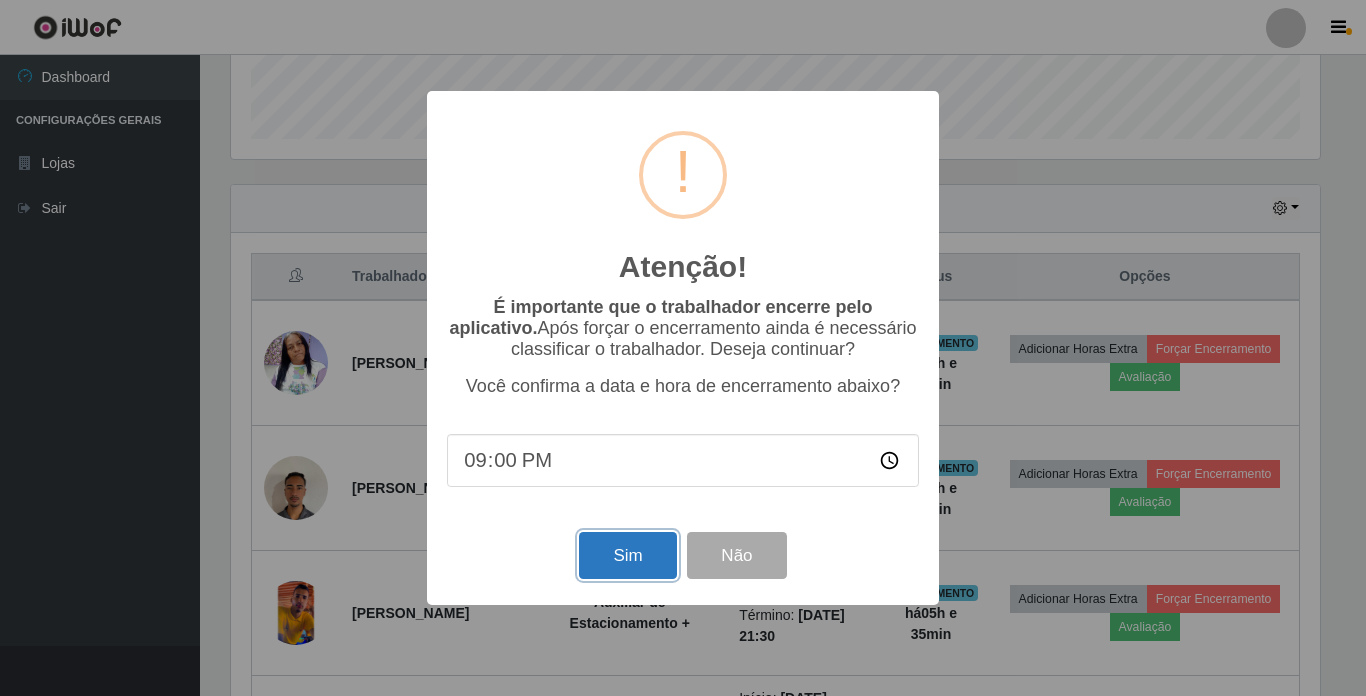 click on "Sim" at bounding box center (627, 555) 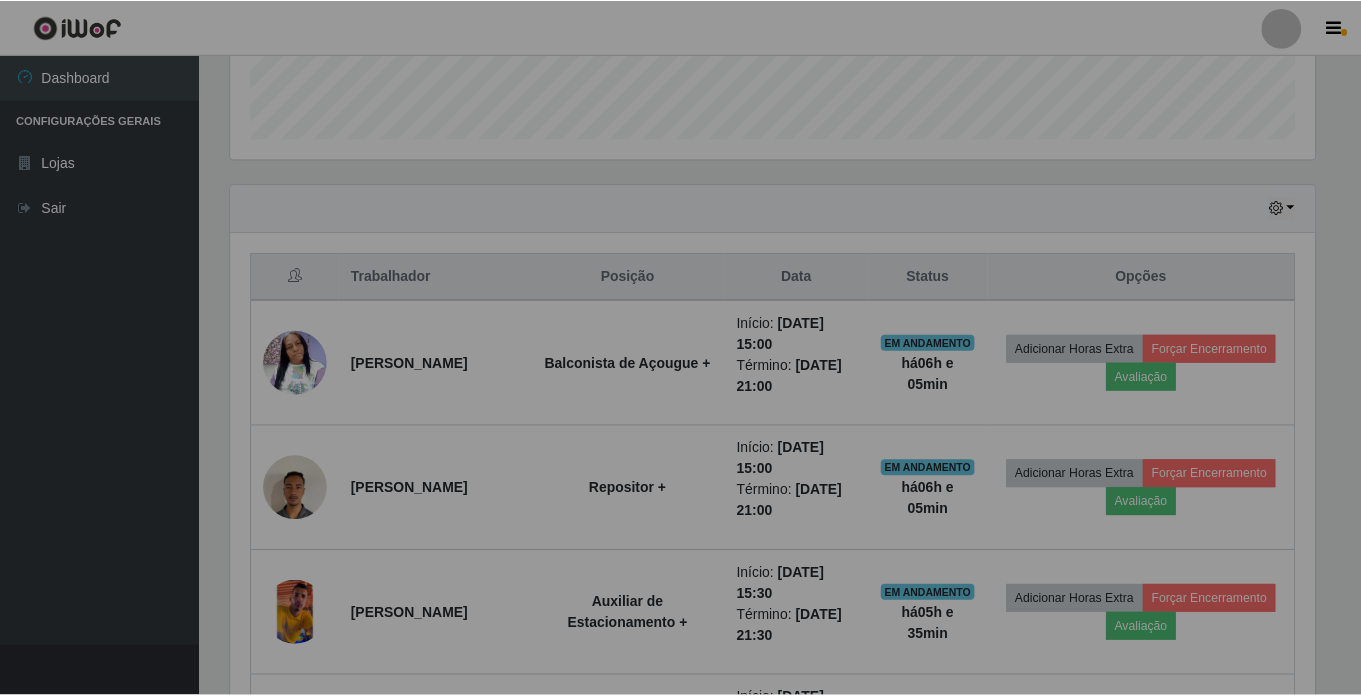 scroll, scrollTop: 999585, scrollLeft: 998901, axis: both 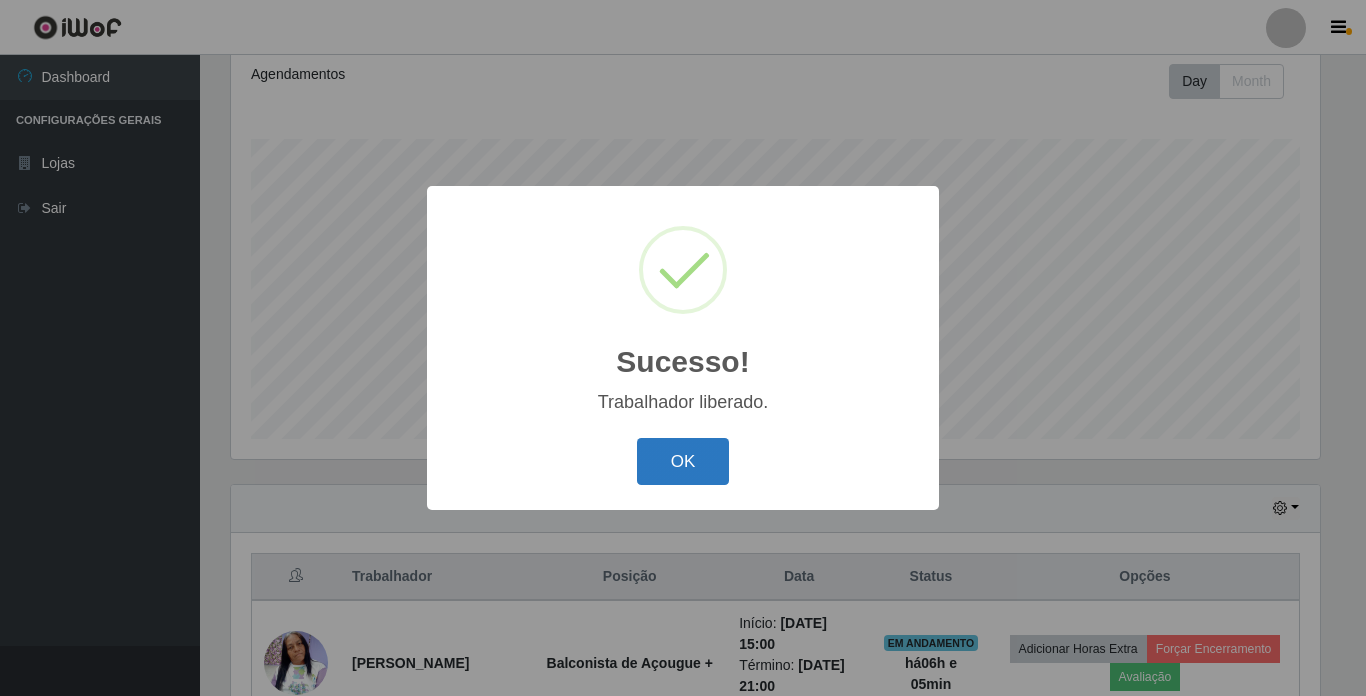 click on "OK" at bounding box center [683, 461] 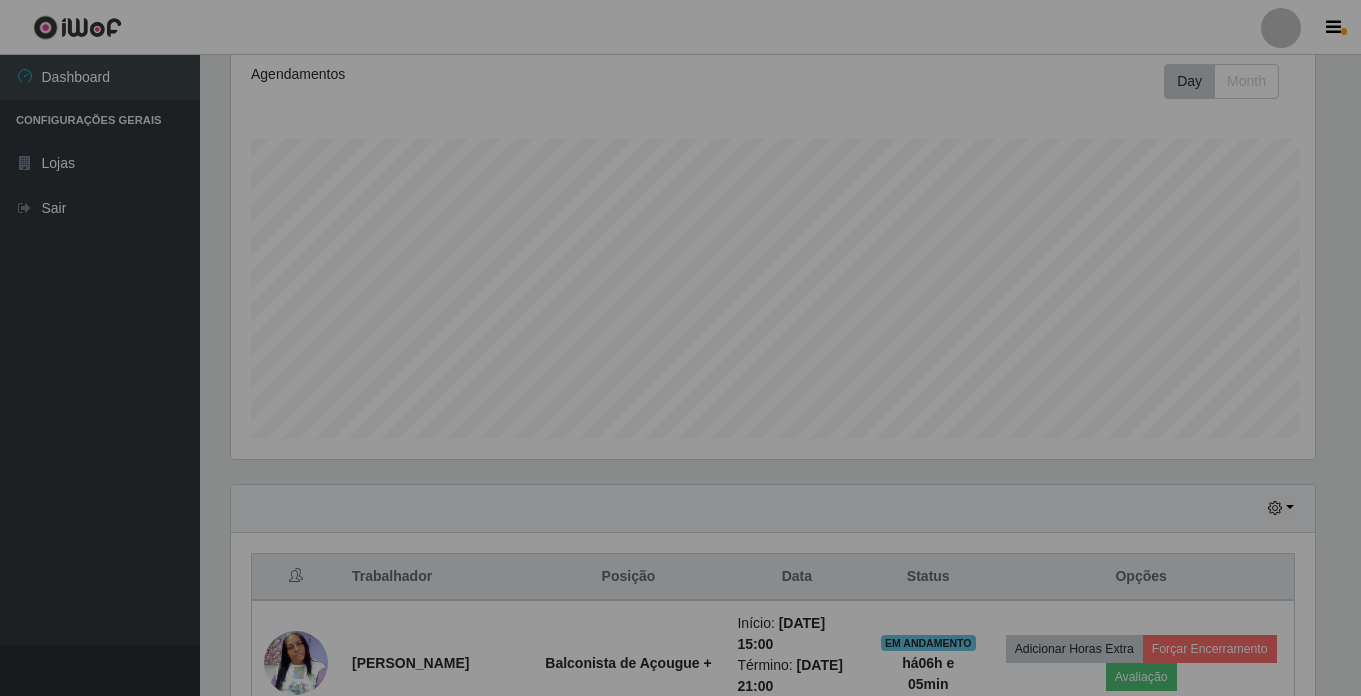 scroll, scrollTop: 999585, scrollLeft: 998901, axis: both 